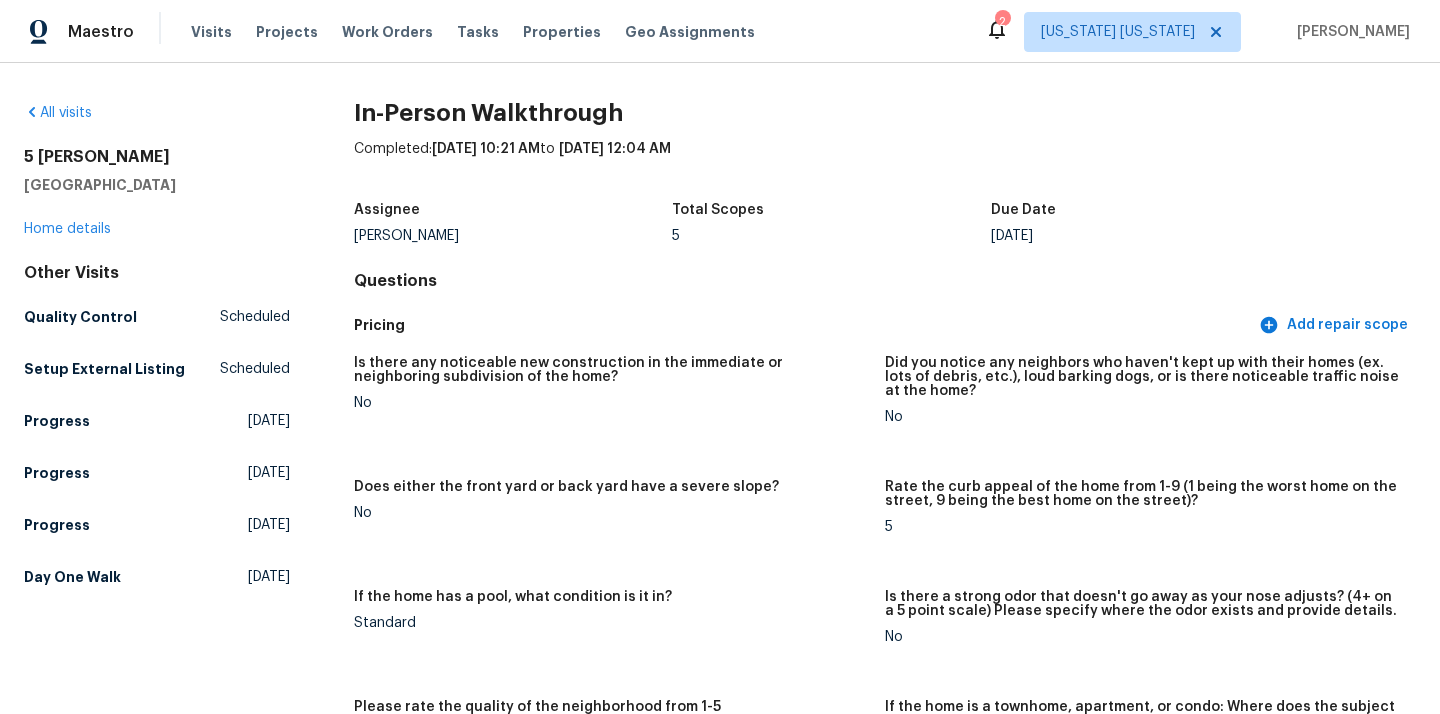 scroll, scrollTop: 0, scrollLeft: 0, axis: both 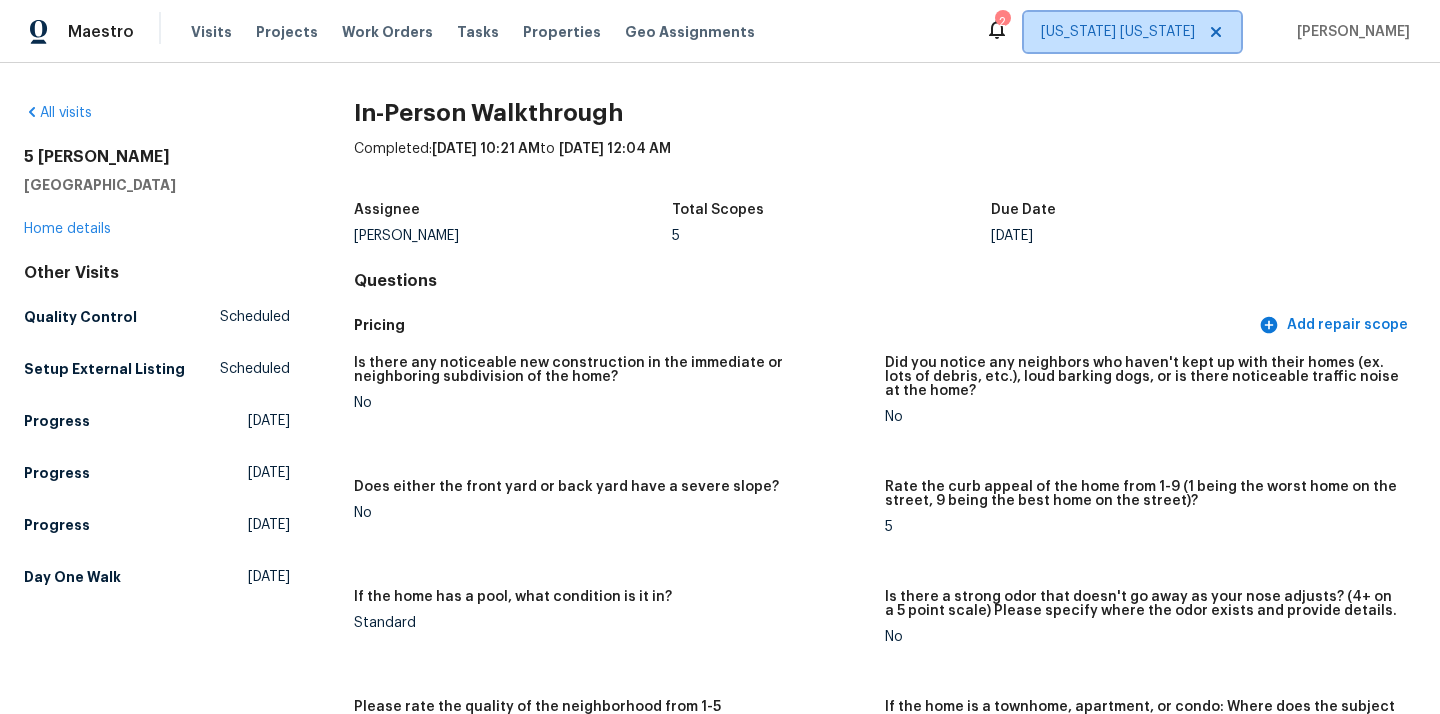 click on "[US_STATE] [US_STATE]" at bounding box center (1132, 32) 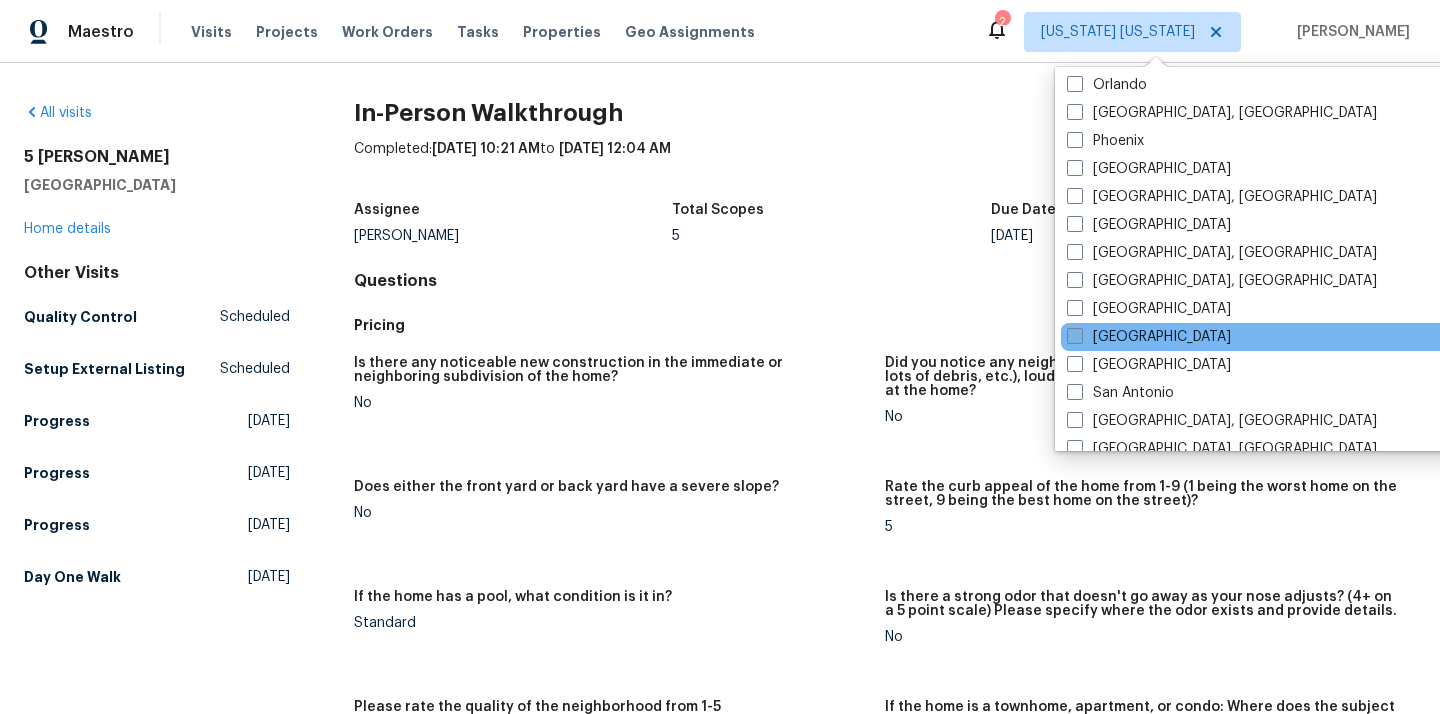 scroll, scrollTop: 1106, scrollLeft: 0, axis: vertical 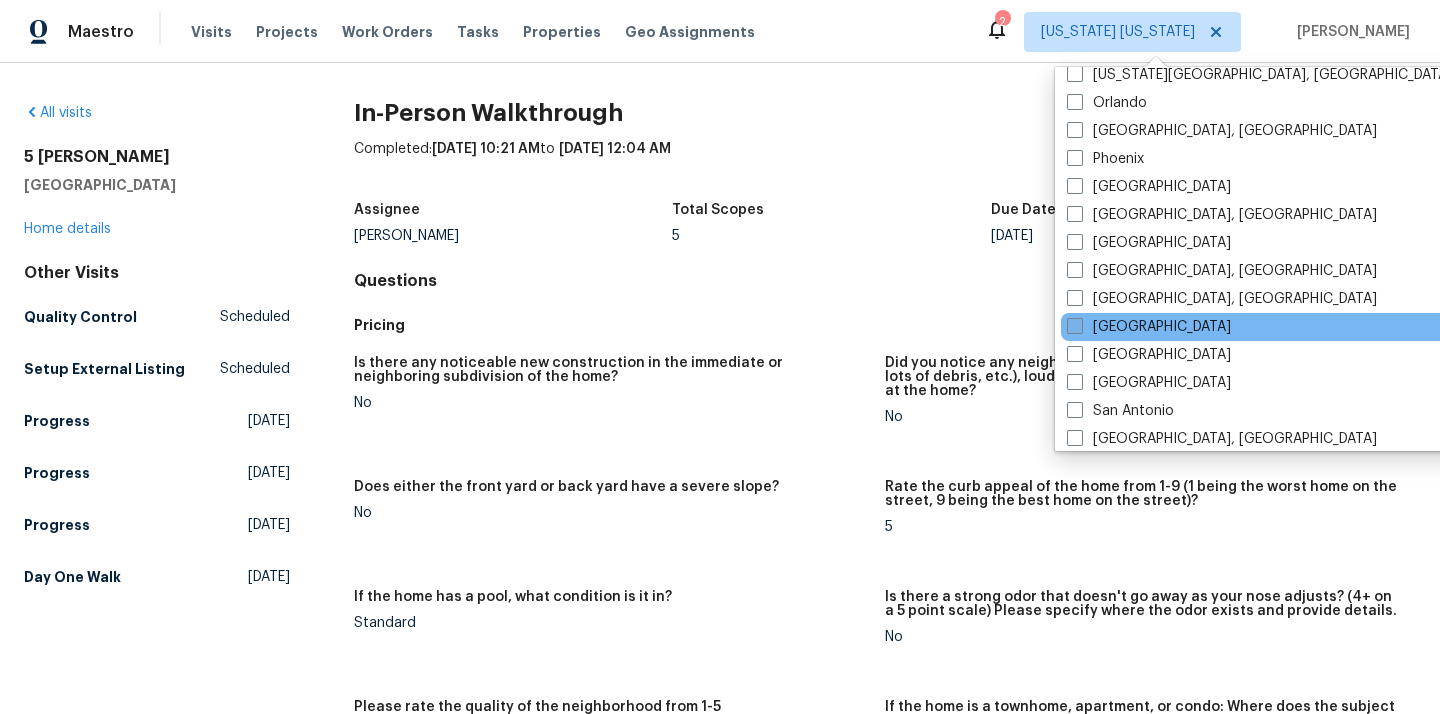 click on "[GEOGRAPHIC_DATA]" at bounding box center (1149, 327) 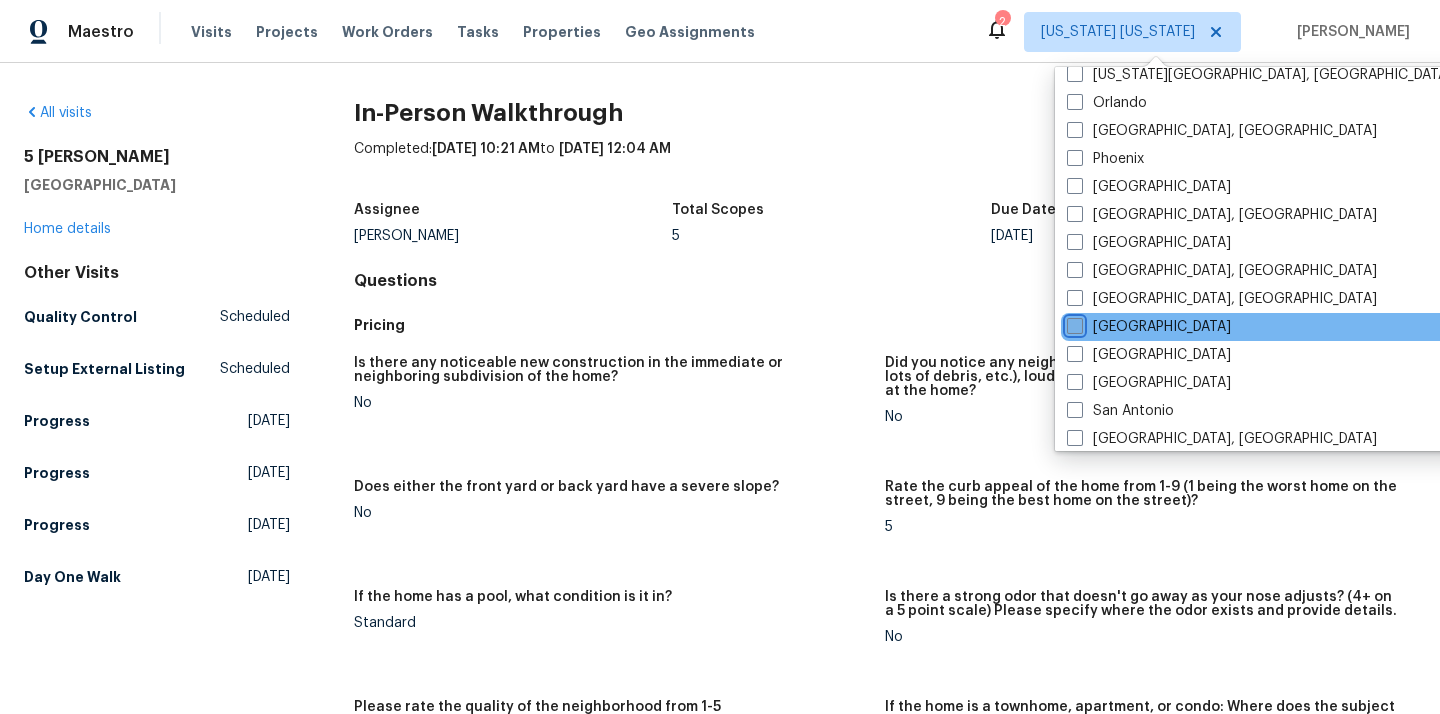 click on "[GEOGRAPHIC_DATA]" at bounding box center (1073, 323) 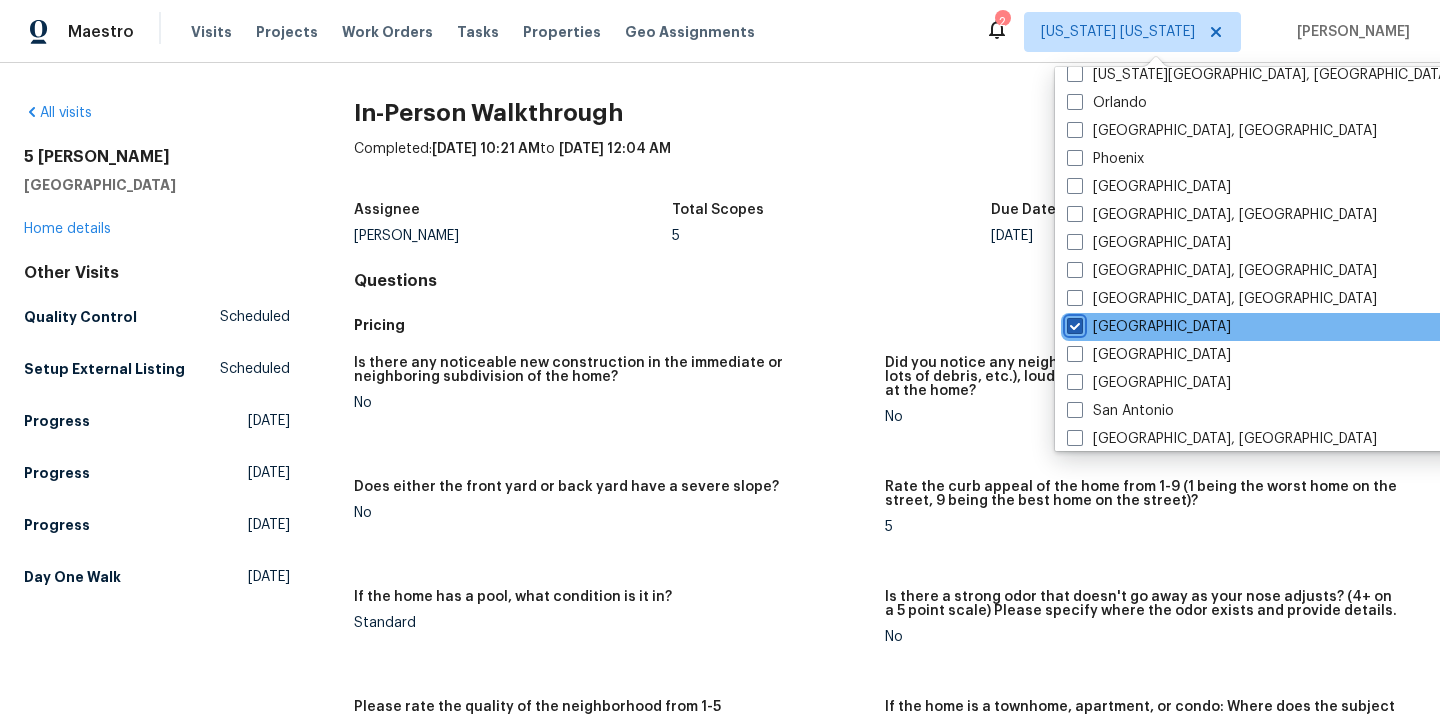 checkbox on "true" 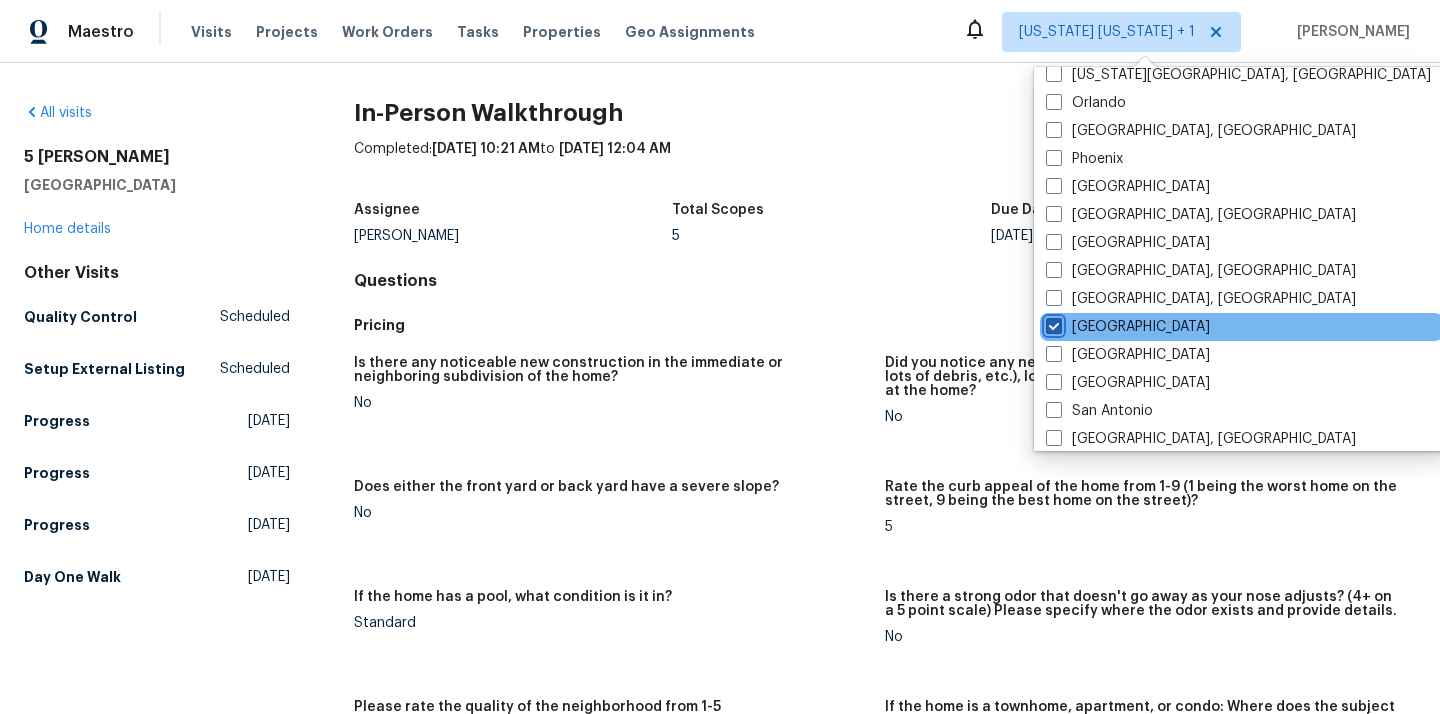scroll, scrollTop: 0, scrollLeft: 0, axis: both 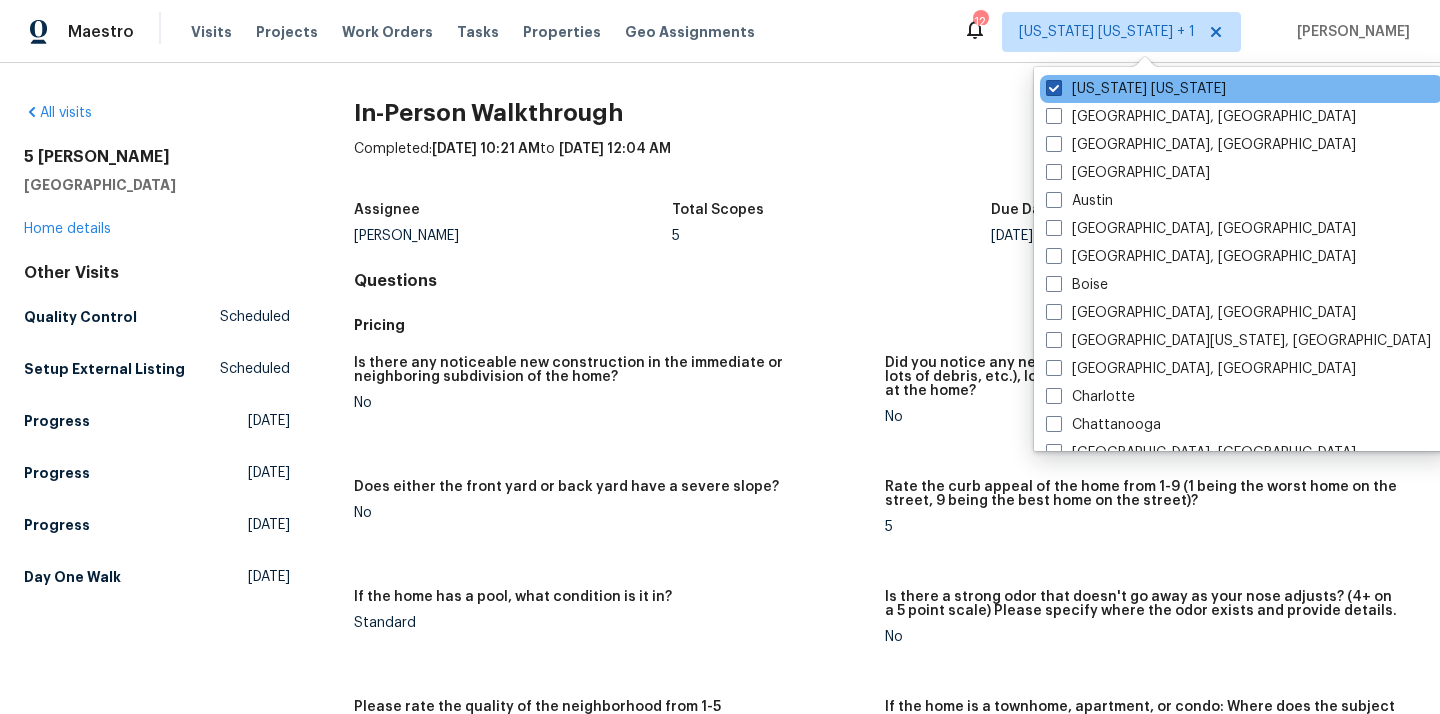 click on "[US_STATE] [US_STATE]" at bounding box center (1136, 89) 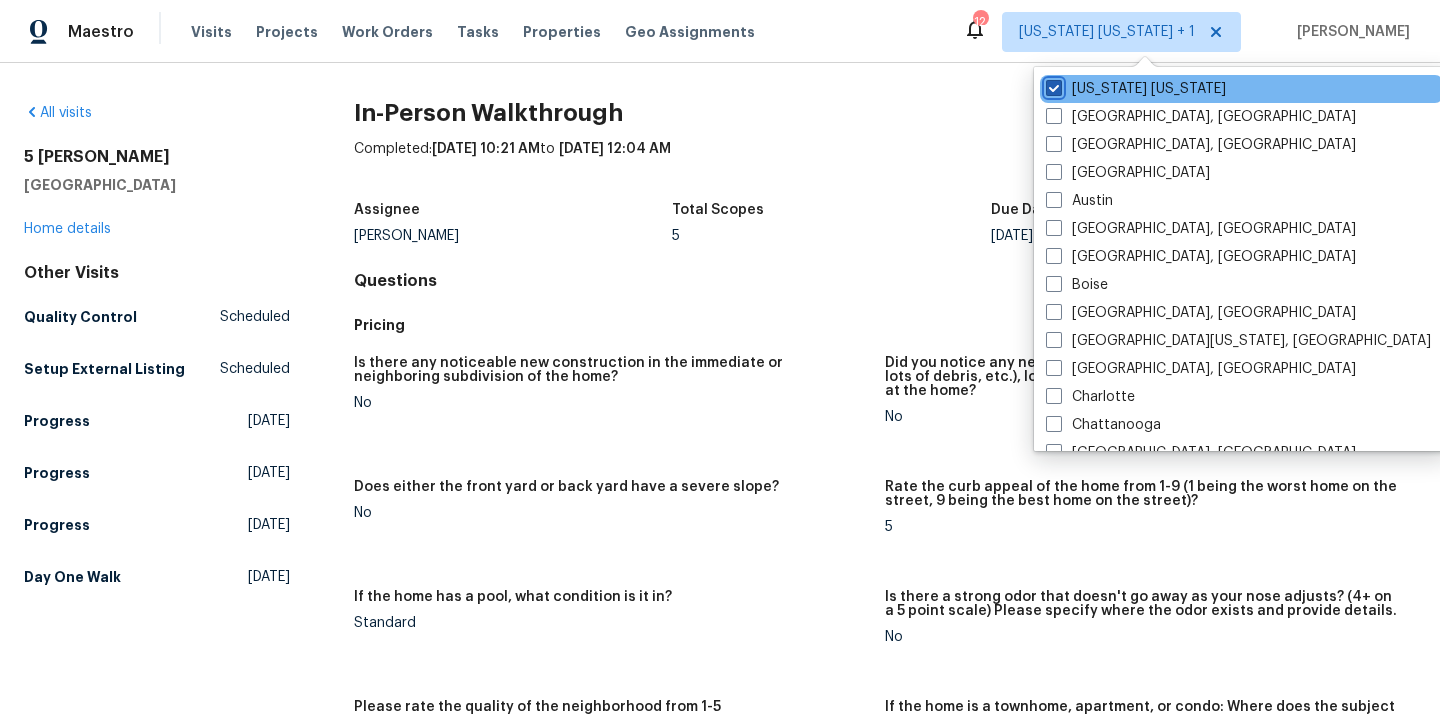 click on "[US_STATE] [US_STATE]" at bounding box center (1052, 85) 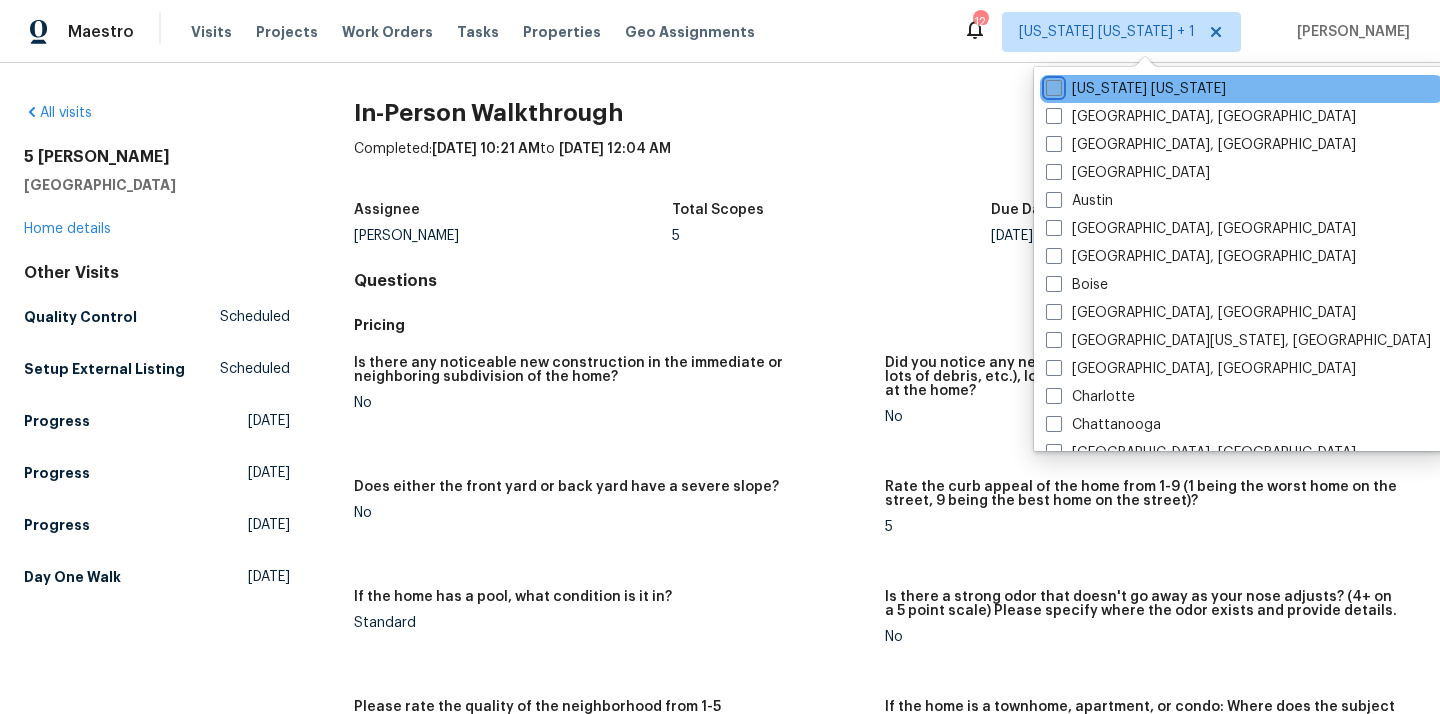checkbox on "false" 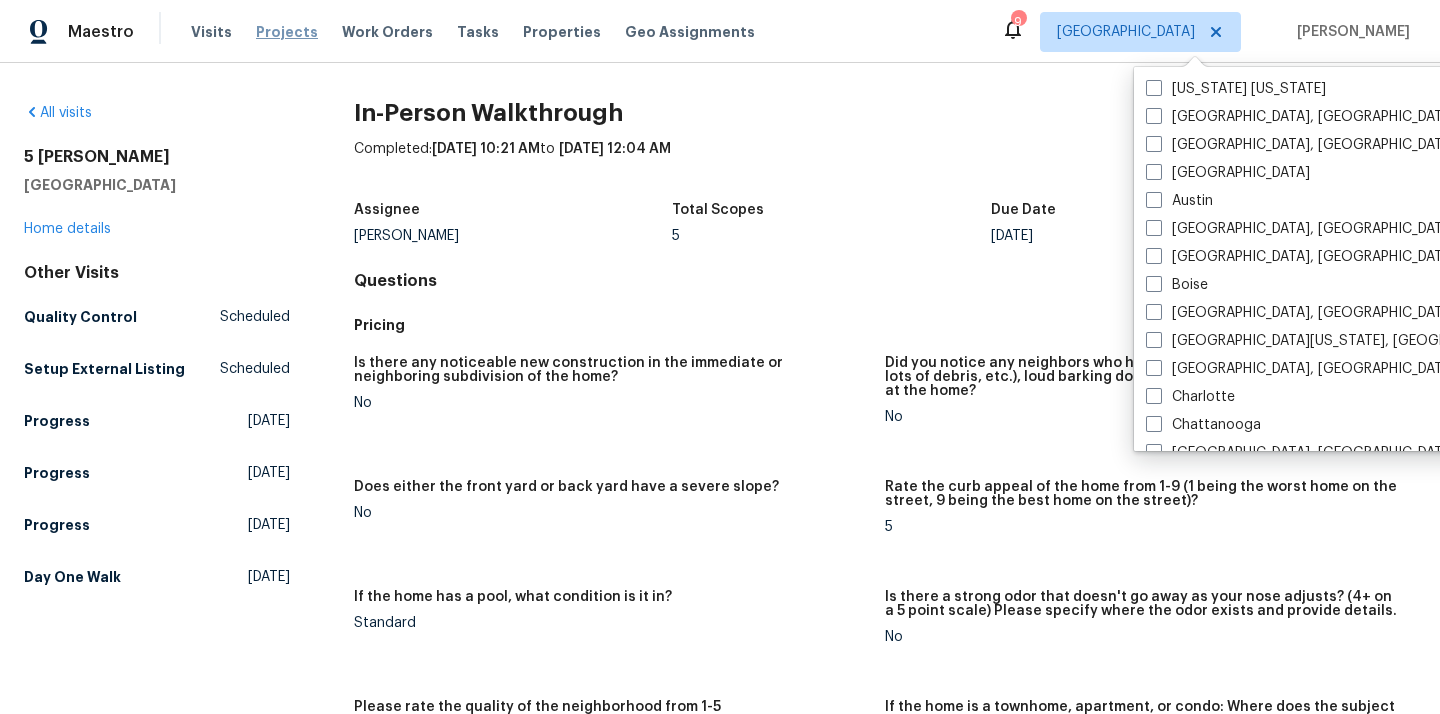 click on "Projects" at bounding box center [287, 32] 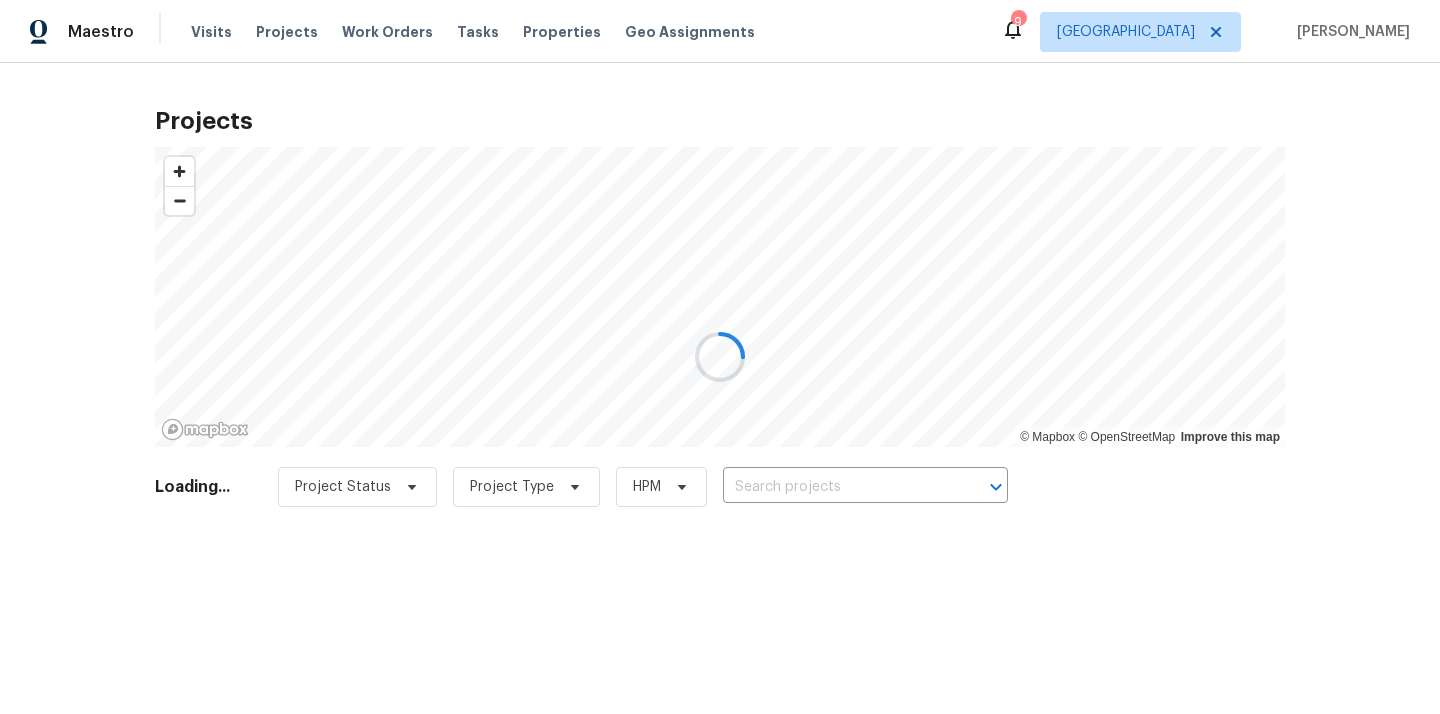 click at bounding box center (720, 357) 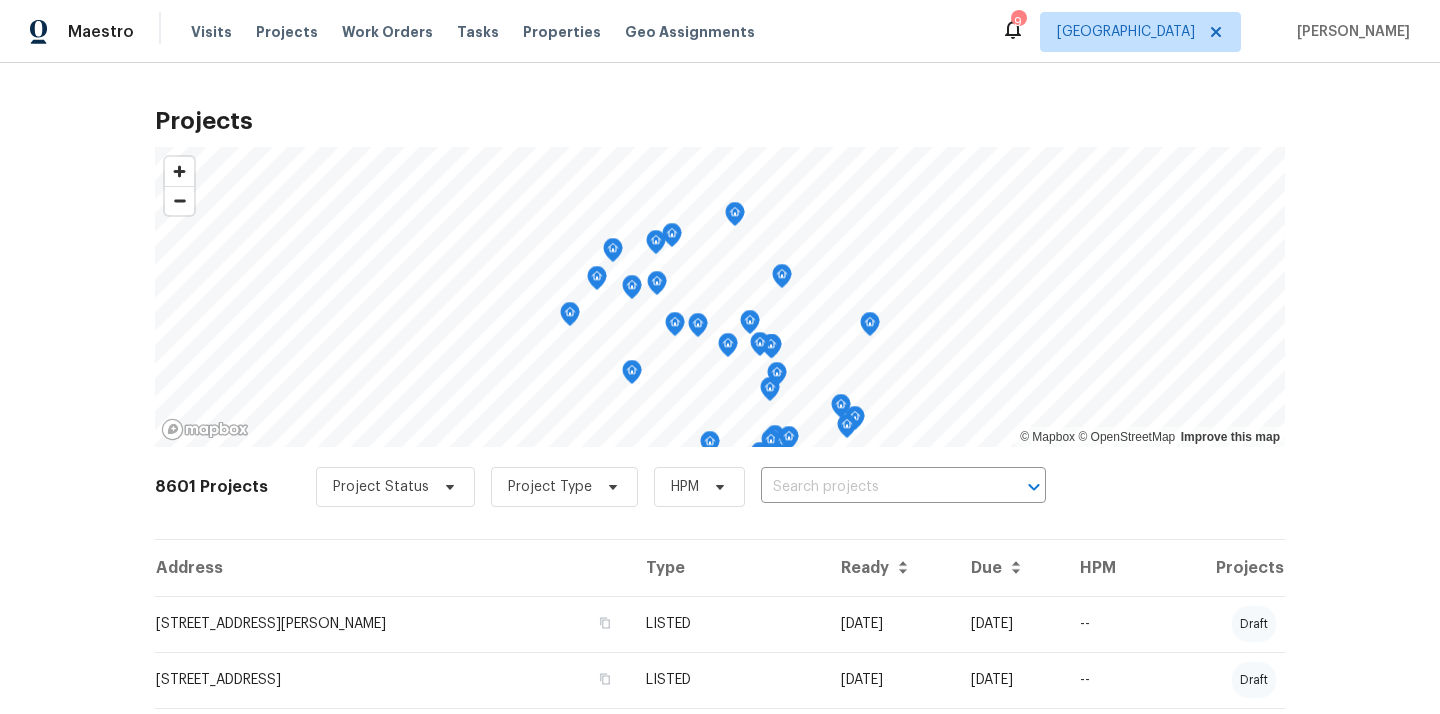 click at bounding box center (875, 487) 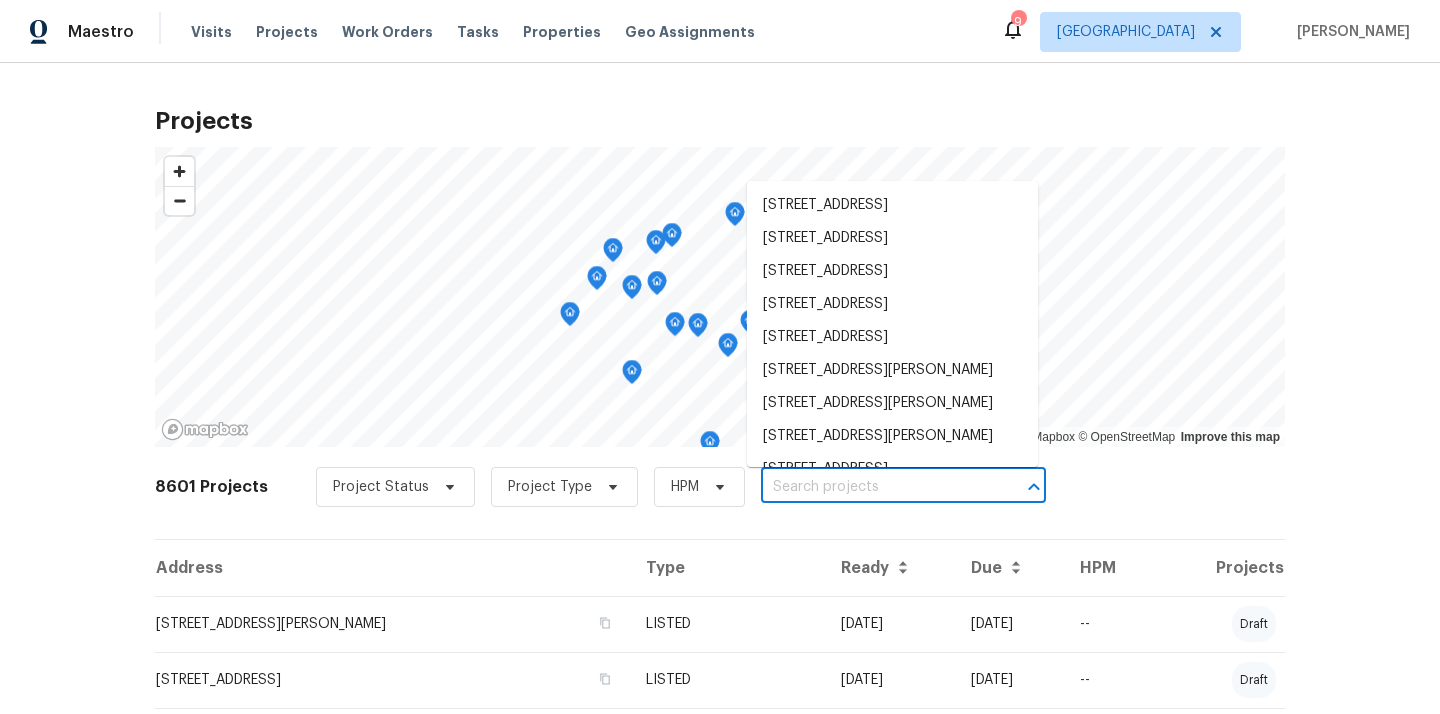 paste on "[STREET_ADDRESS]" 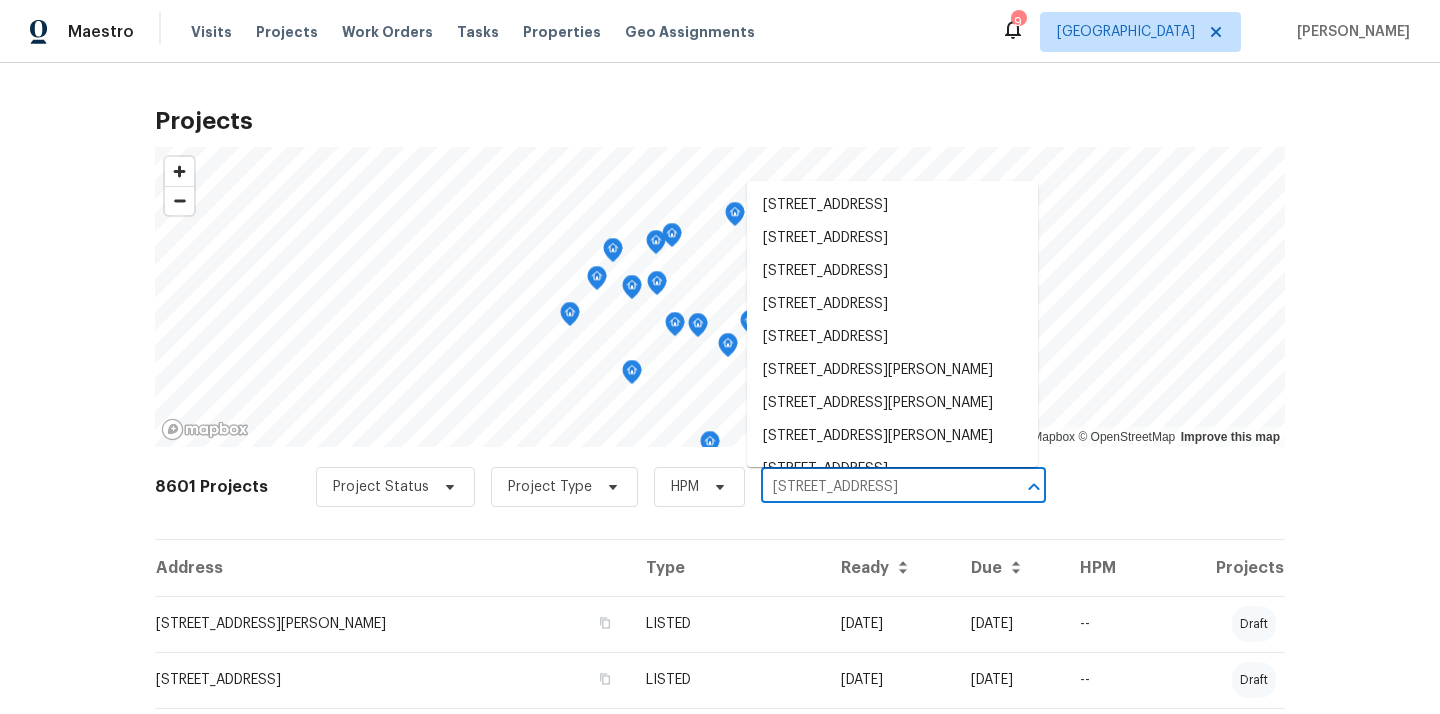 scroll, scrollTop: 0, scrollLeft: 67, axis: horizontal 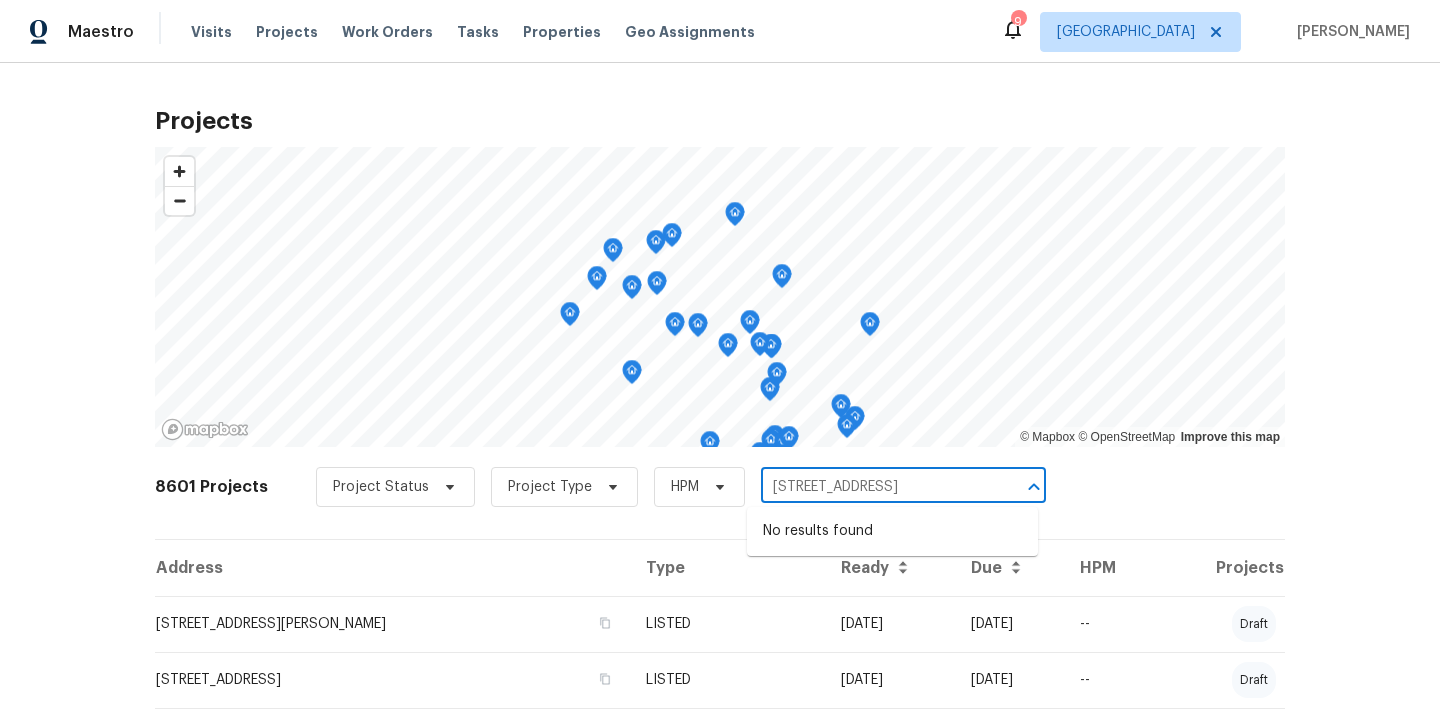 drag, startPoint x: 818, startPoint y: 483, endPoint x: 1016, endPoint y: 483, distance: 198 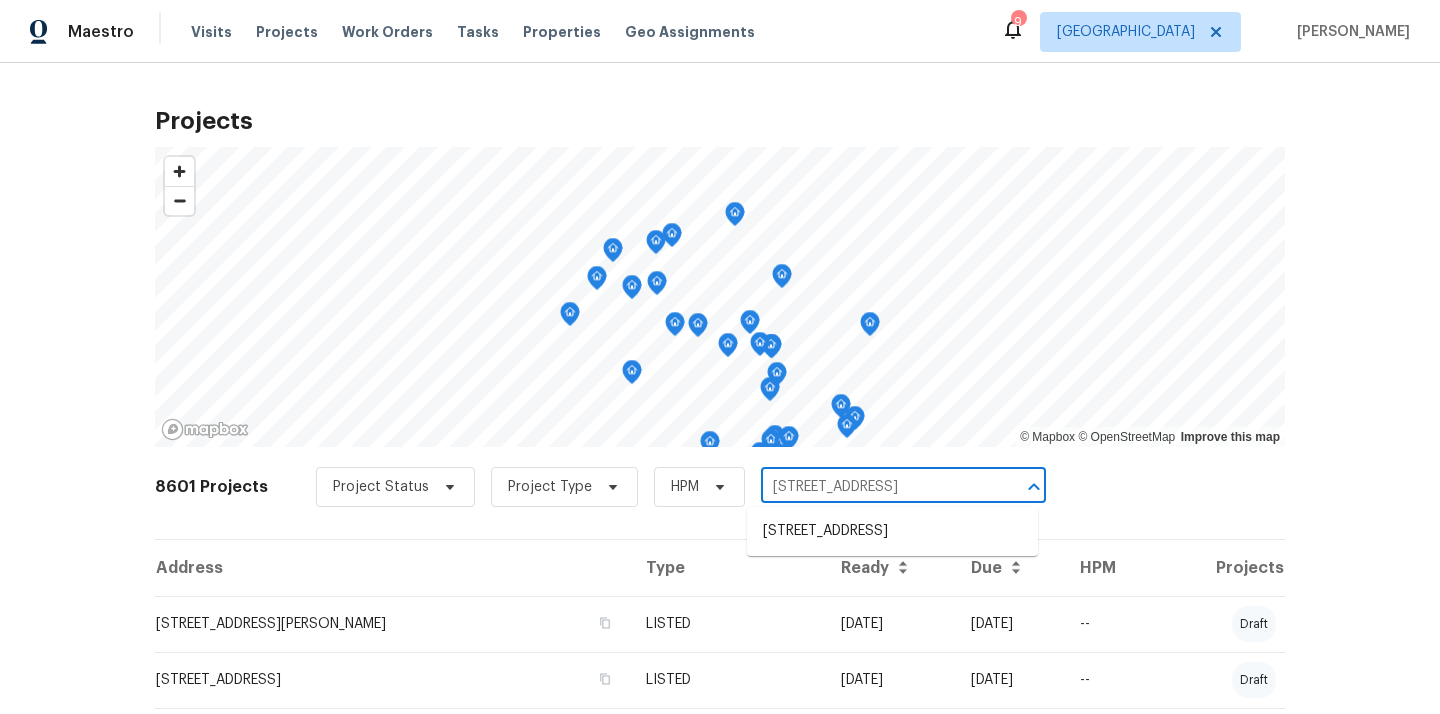 click on "[STREET_ADDRESS]" at bounding box center [892, 531] 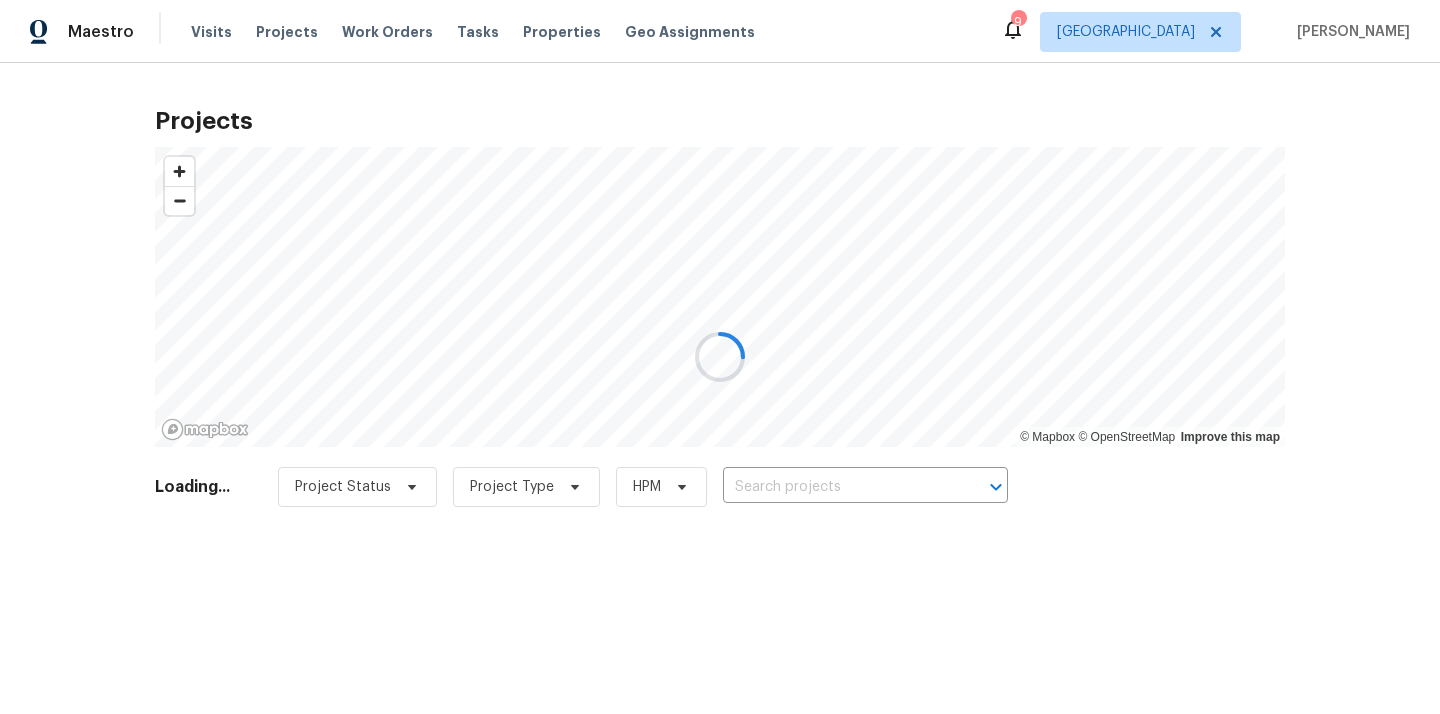 type on "[STREET_ADDRESS]" 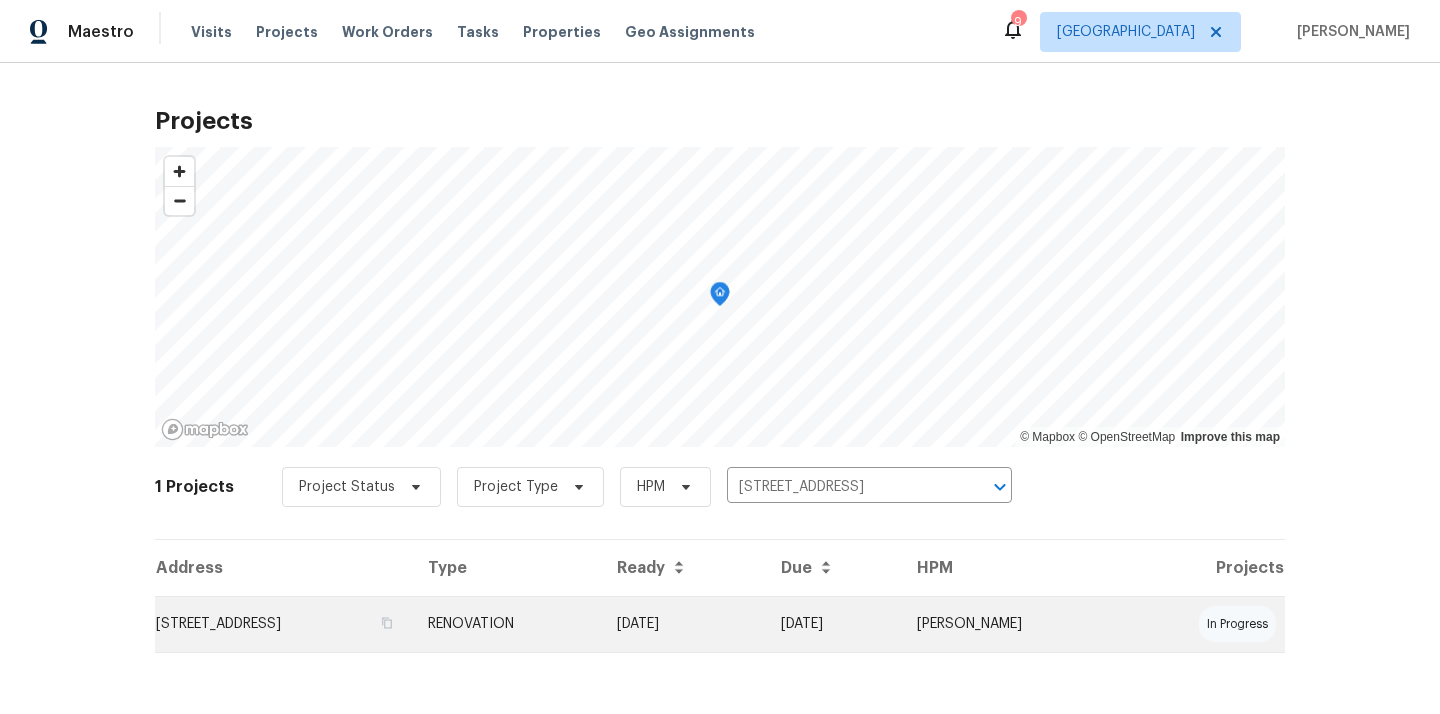 click on "RENOVATION" at bounding box center [506, 624] 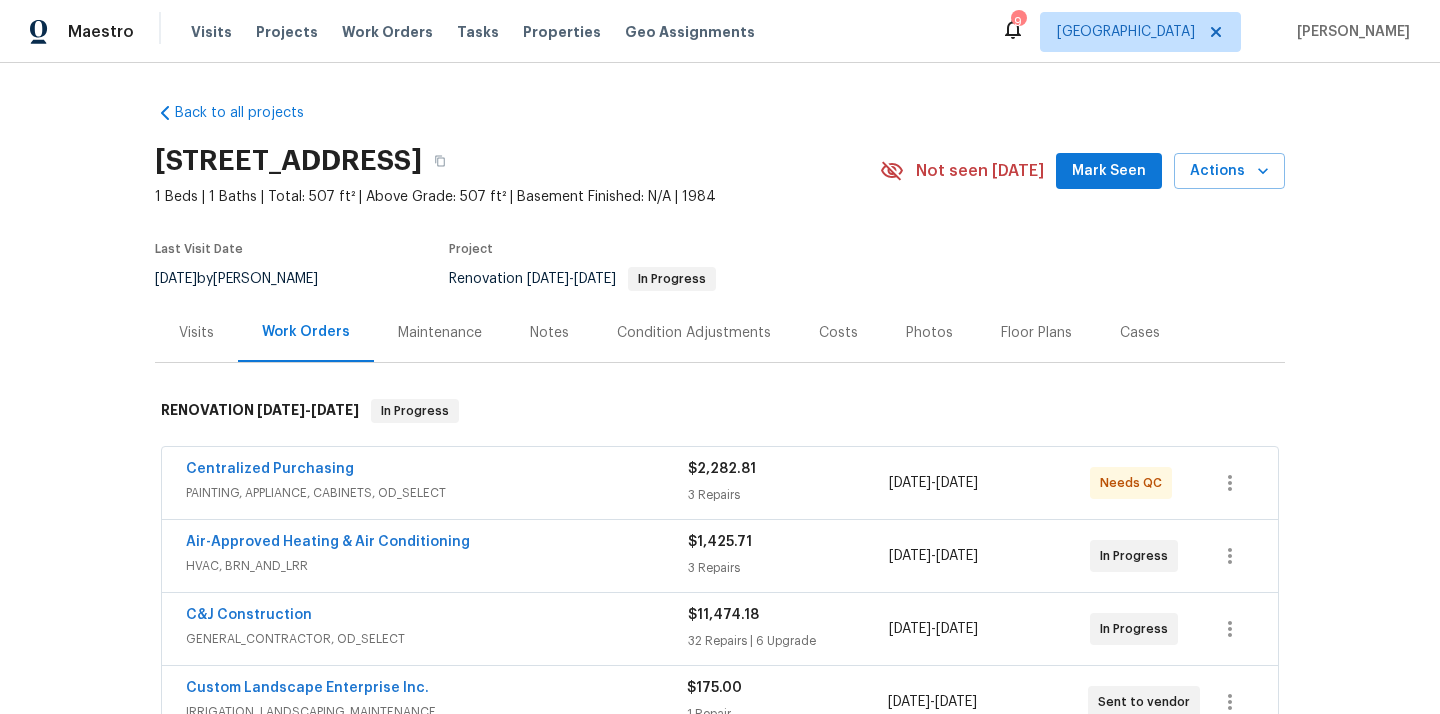 scroll, scrollTop: 47, scrollLeft: 0, axis: vertical 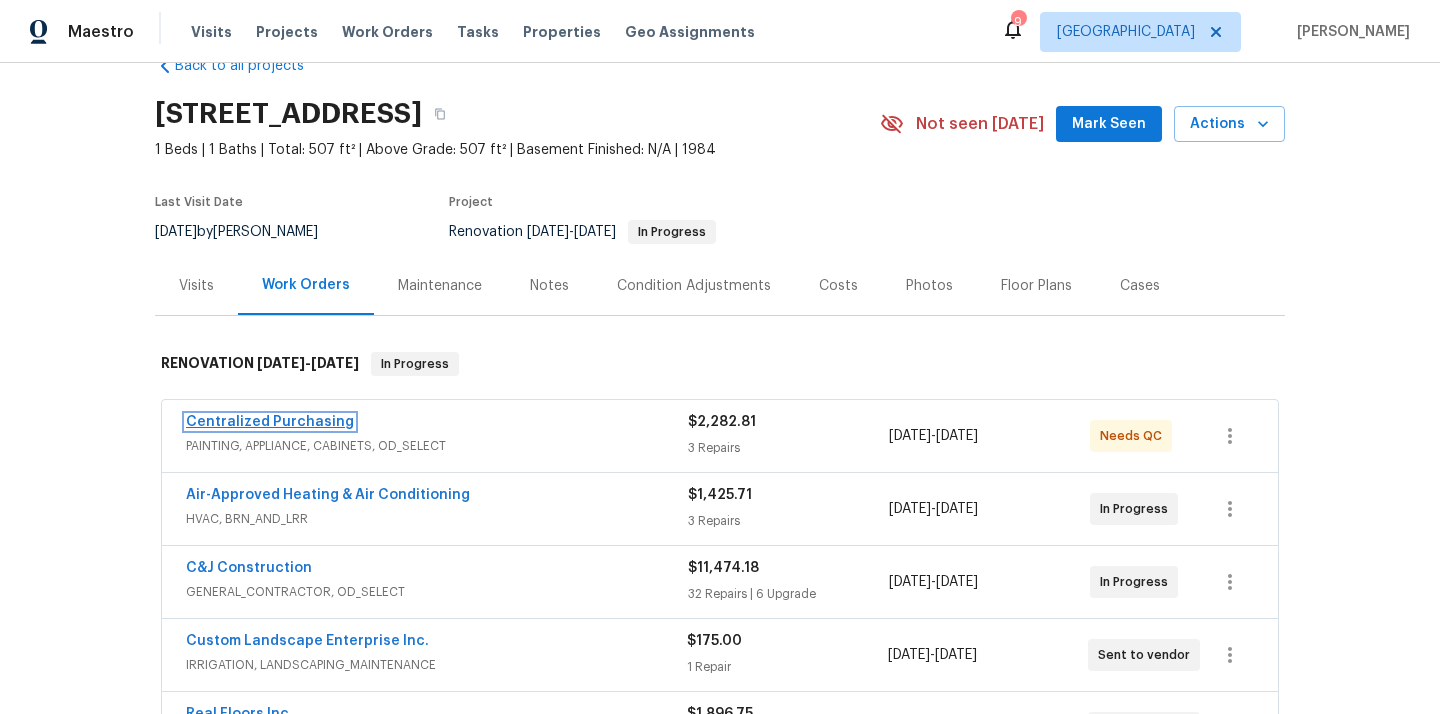 click on "Centralized Purchasing" at bounding box center (270, 422) 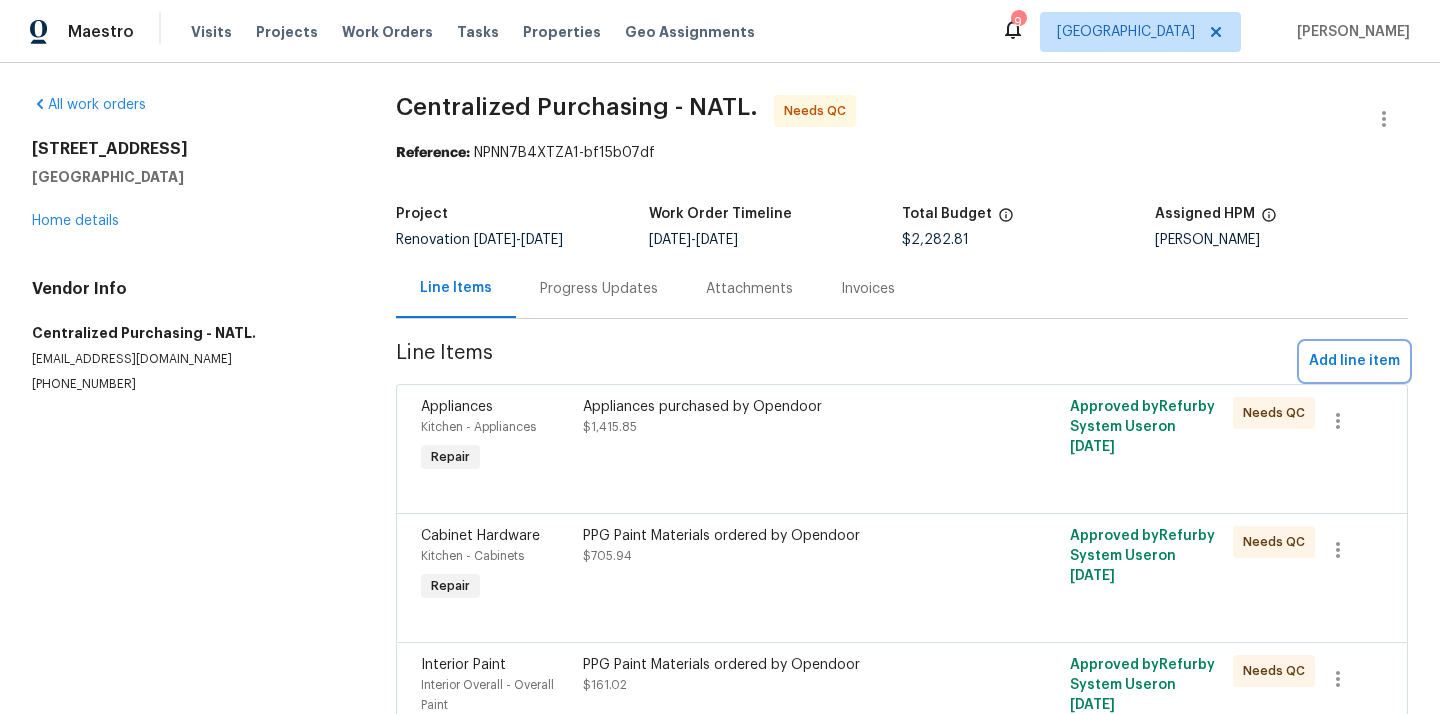 click on "Add line item" at bounding box center [1354, 361] 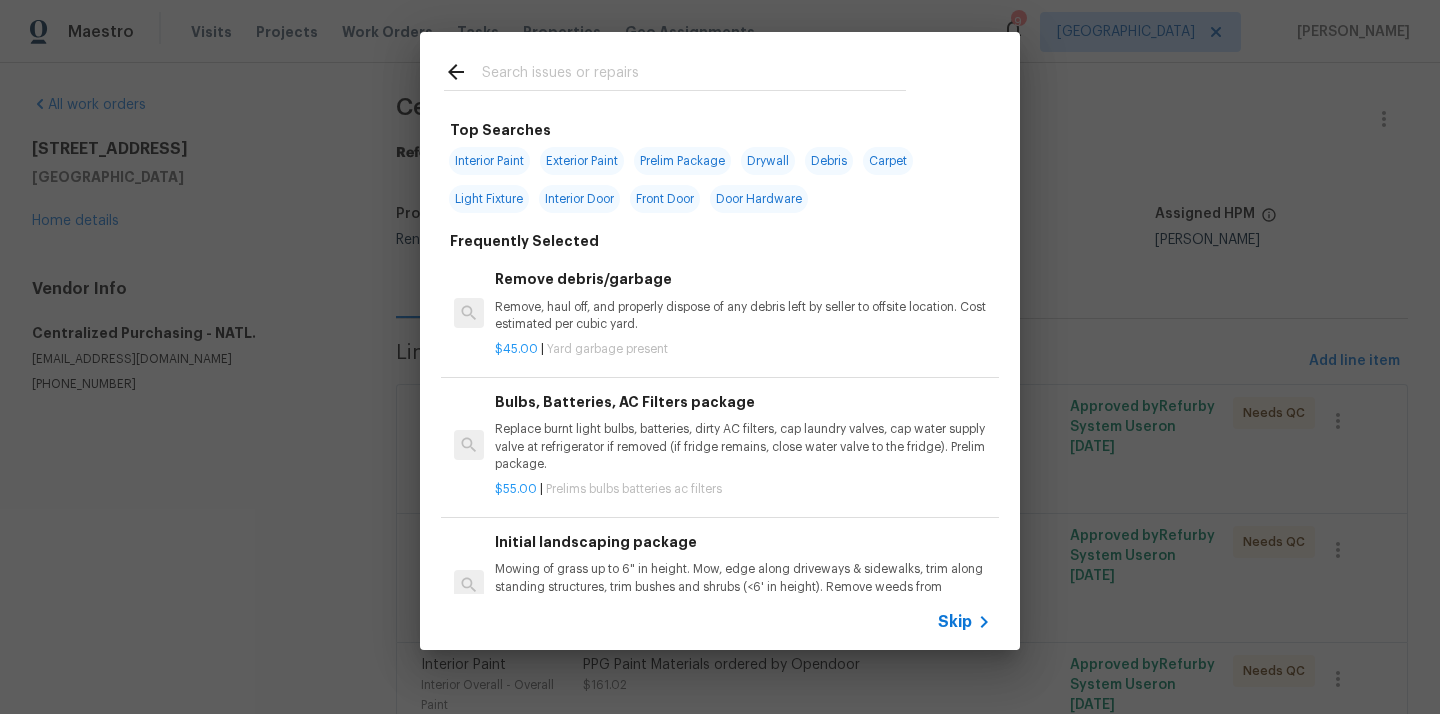 click at bounding box center [694, 75] 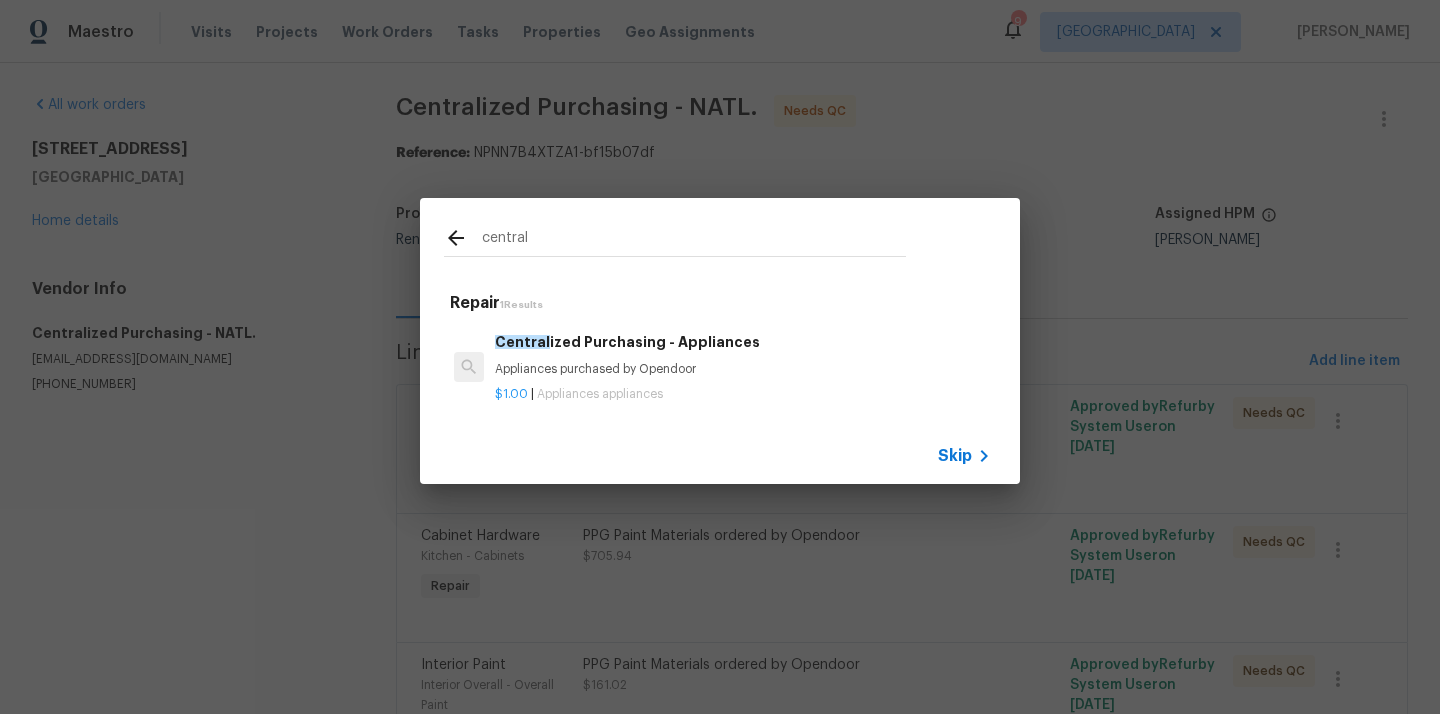 type on "central" 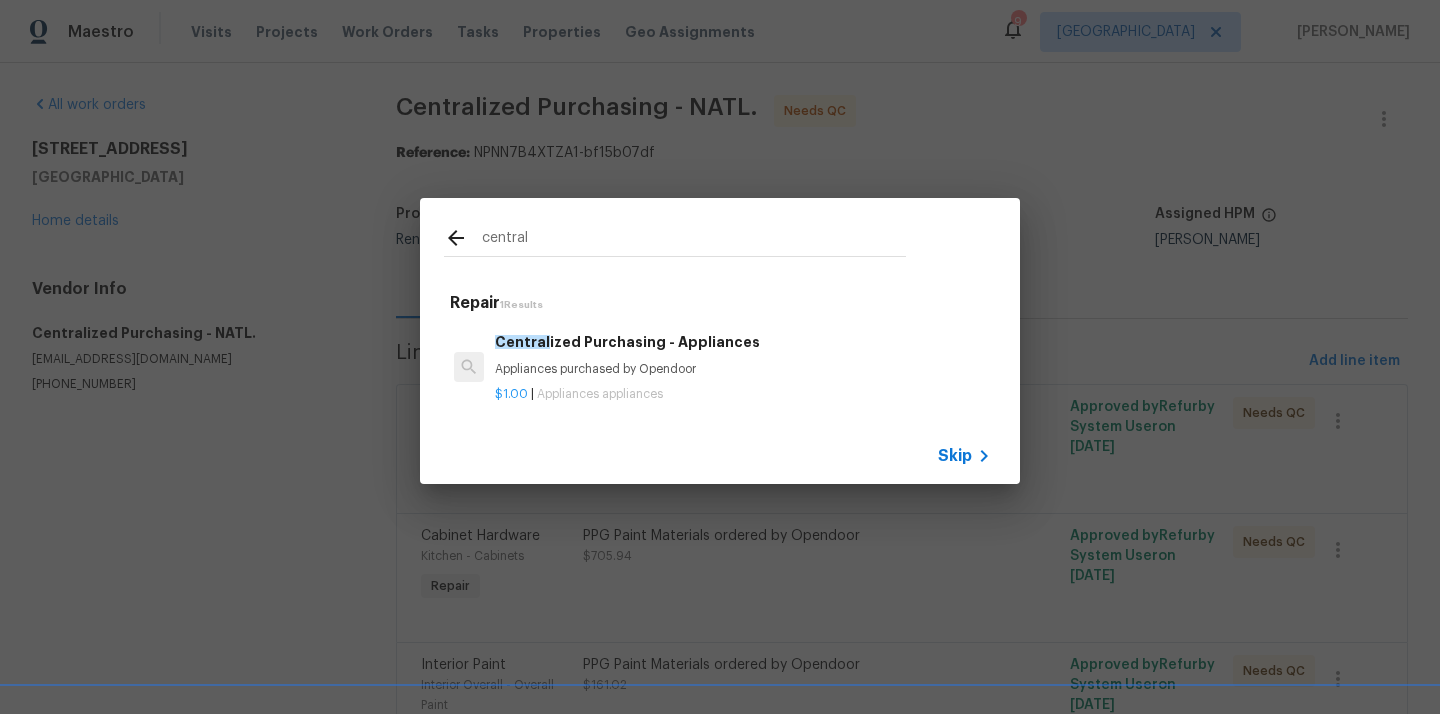 click on "Appliances purchased by Opendoor" at bounding box center [743, 369] 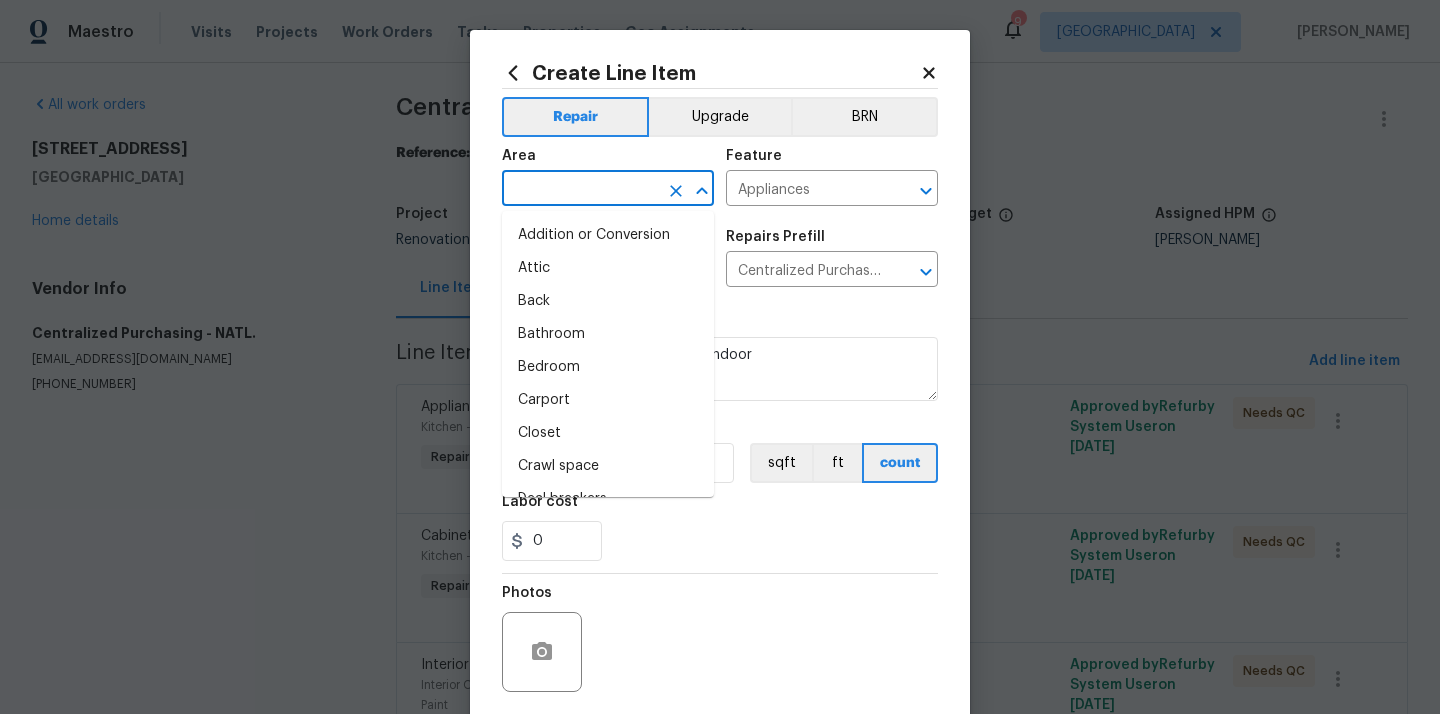 click at bounding box center (580, 190) 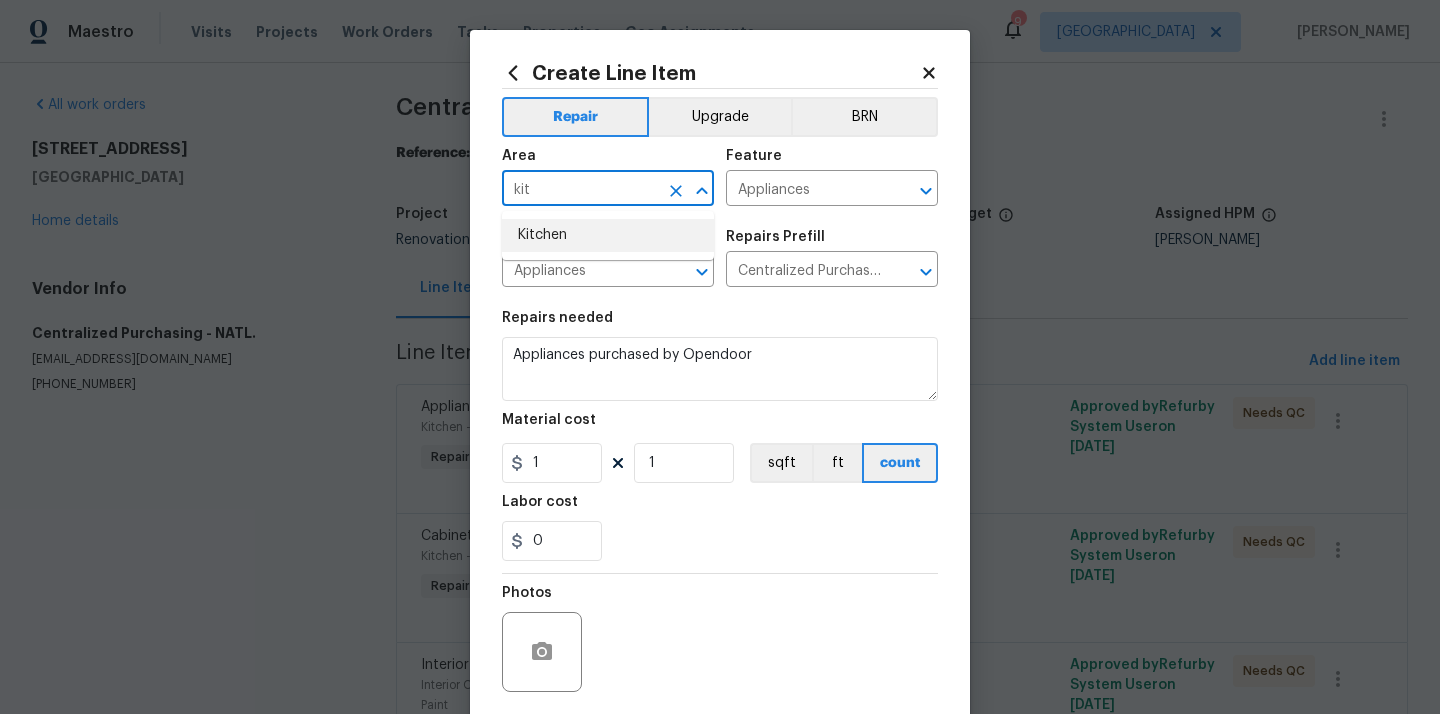 click on "Kitchen" at bounding box center (608, 235) 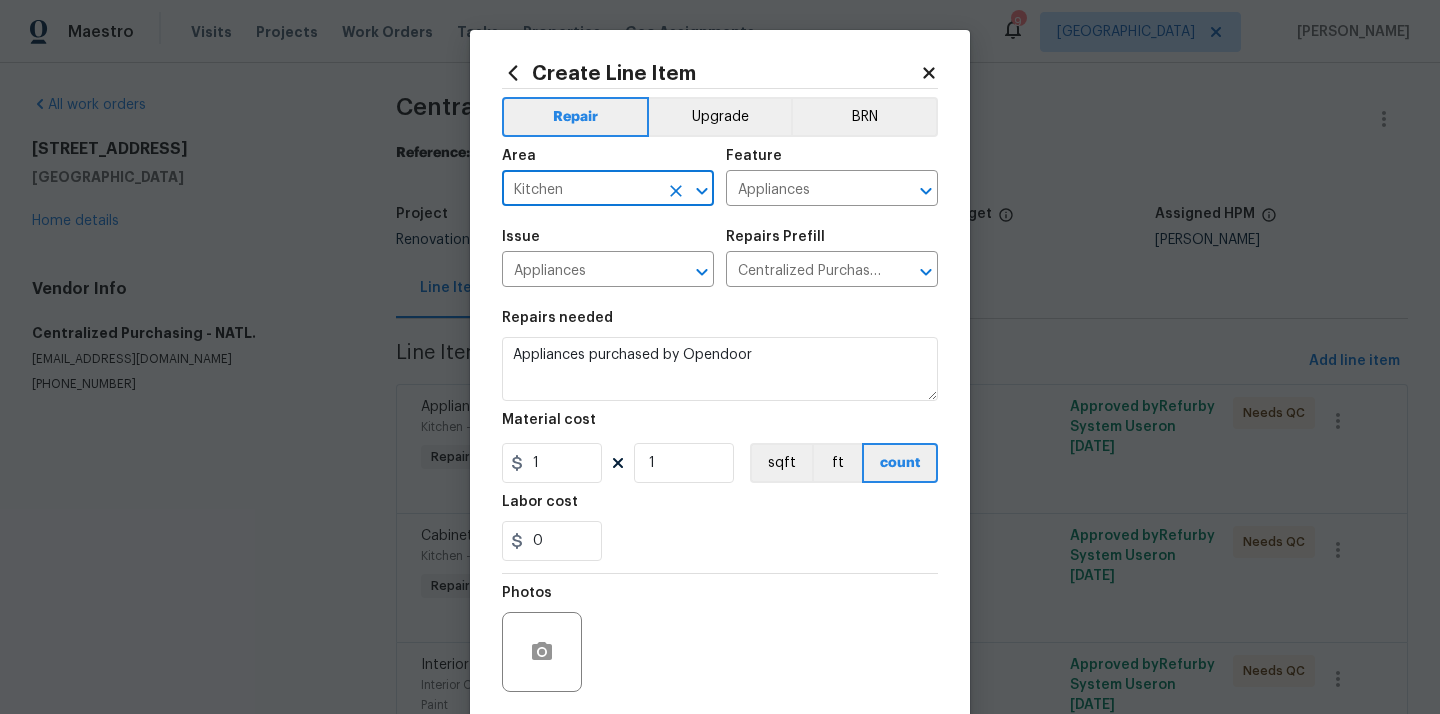 type on "Kitchen" 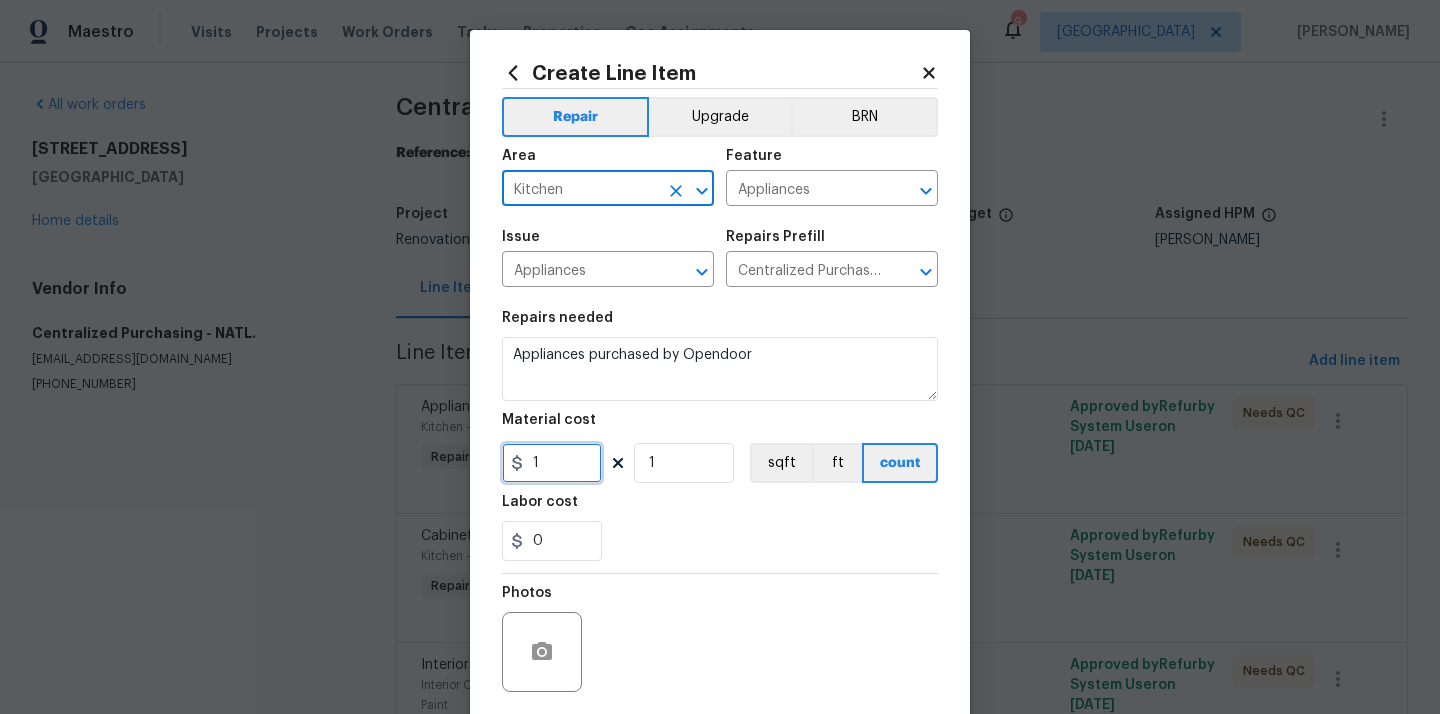 drag, startPoint x: 551, startPoint y: 462, endPoint x: 476, endPoint y: 461, distance: 75.00667 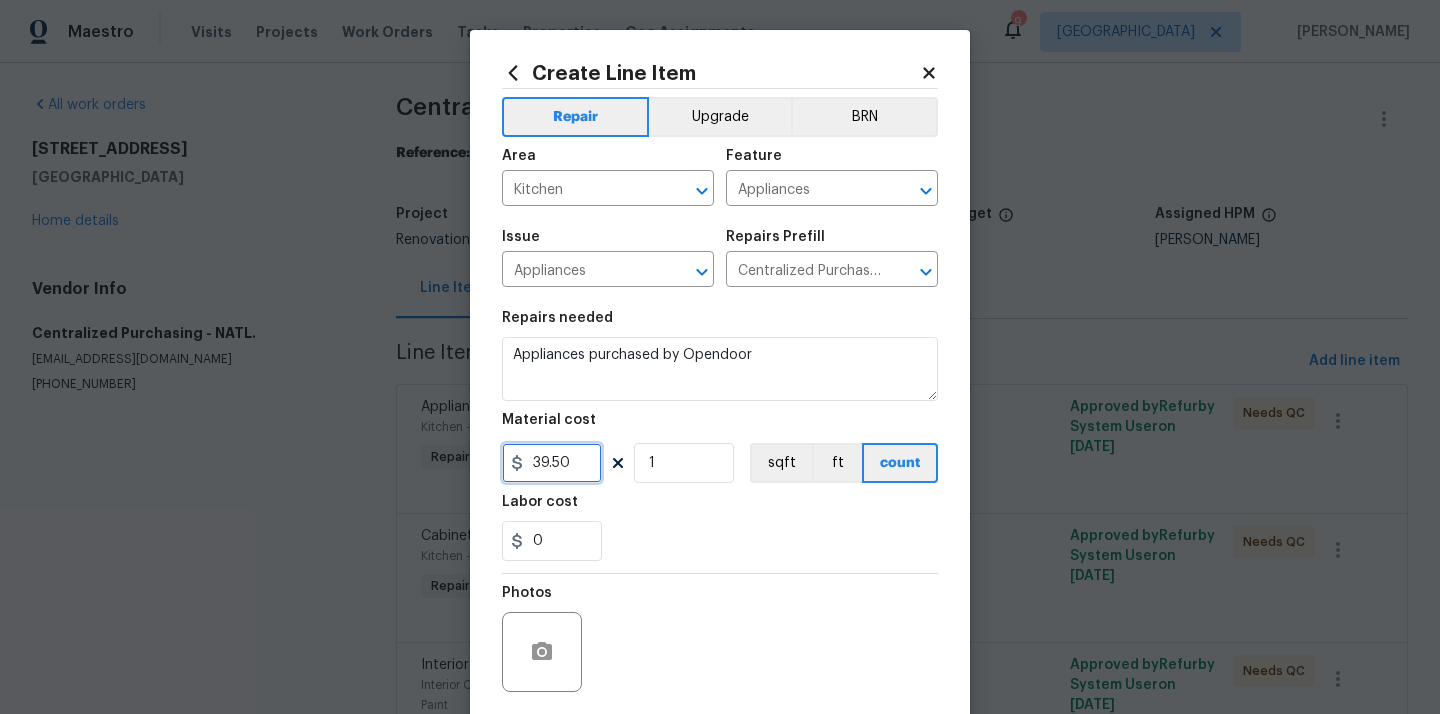 scroll, scrollTop: 148, scrollLeft: 0, axis: vertical 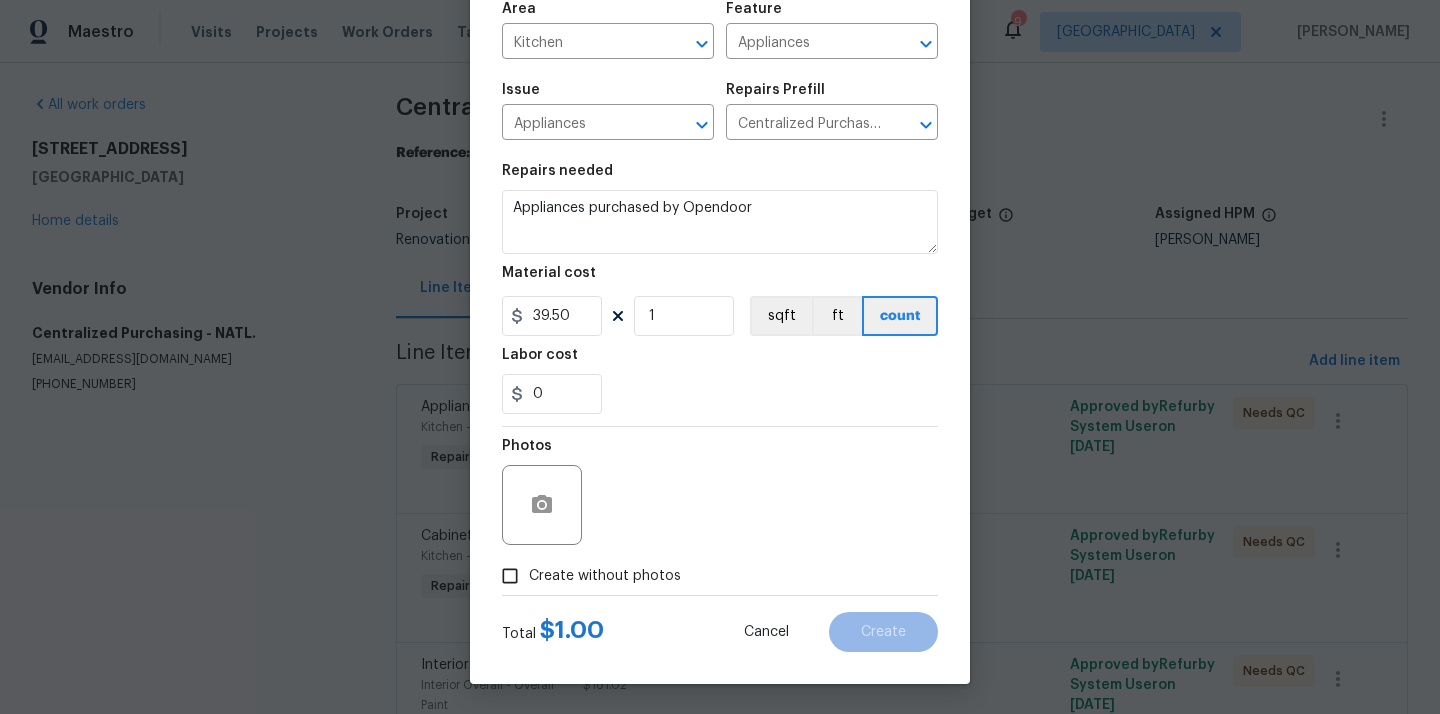 type on "39.5" 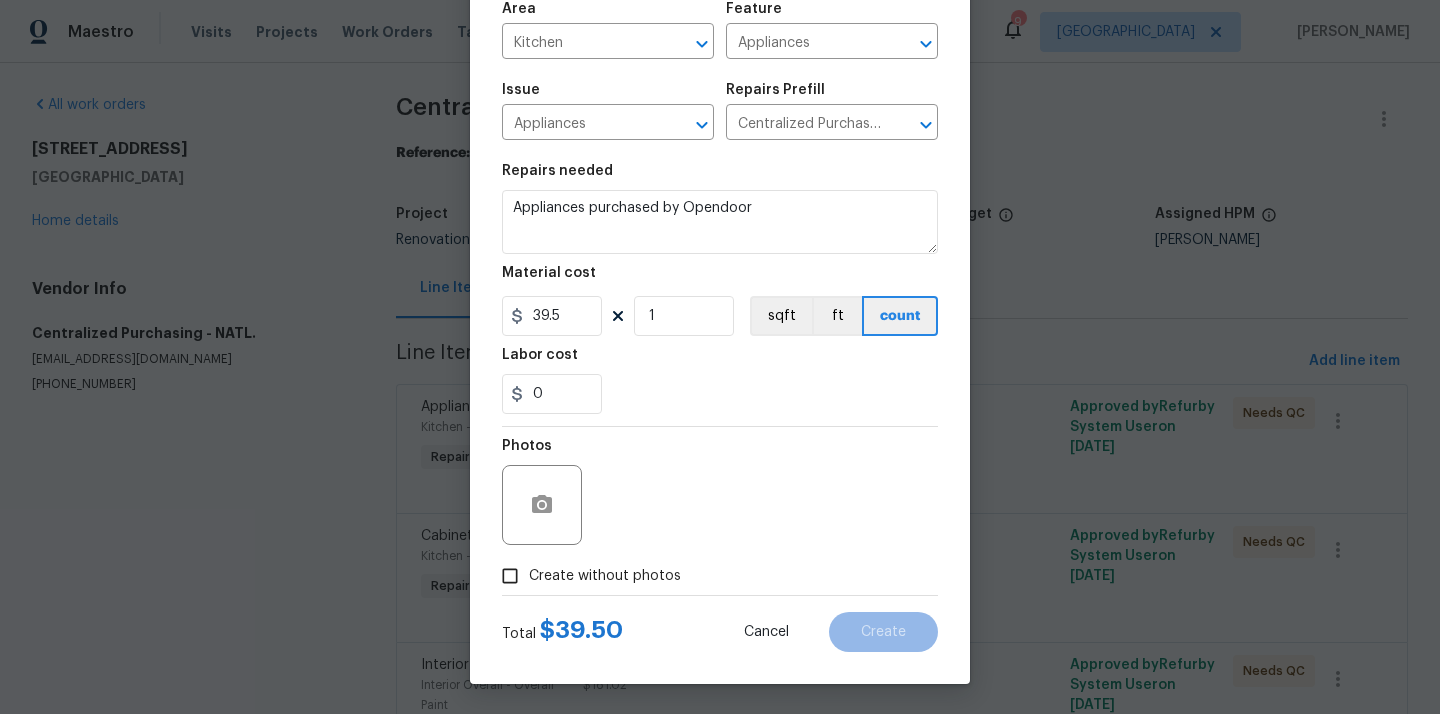 click on "Create without photos" at bounding box center [605, 576] 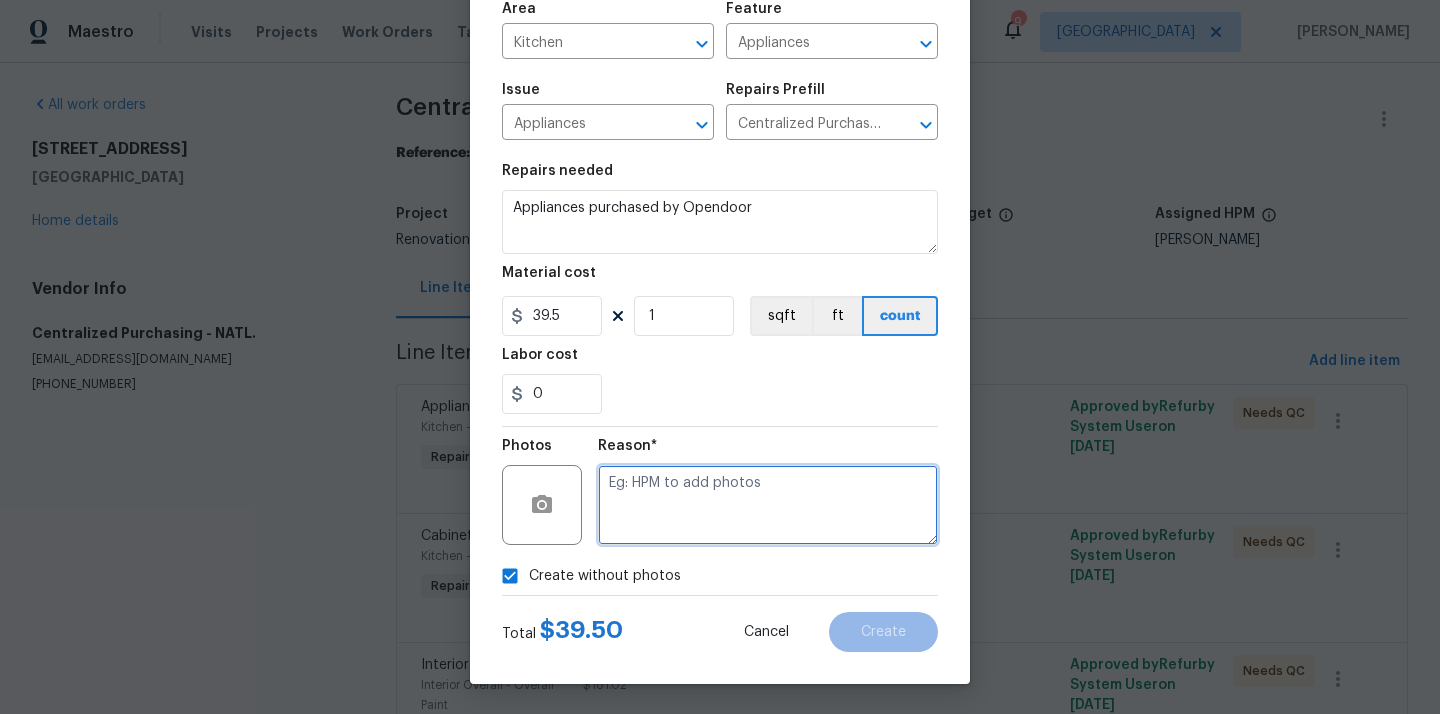 click at bounding box center [768, 505] 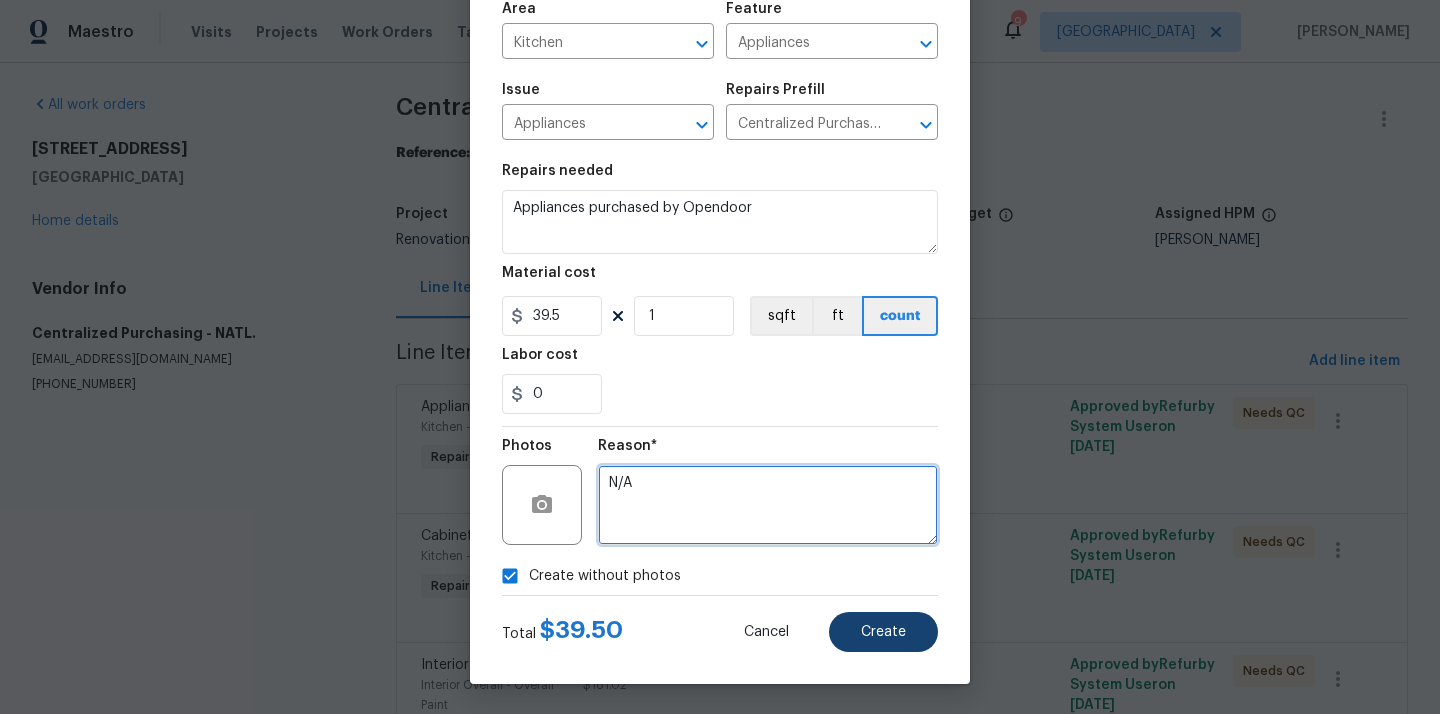 type on "N/A" 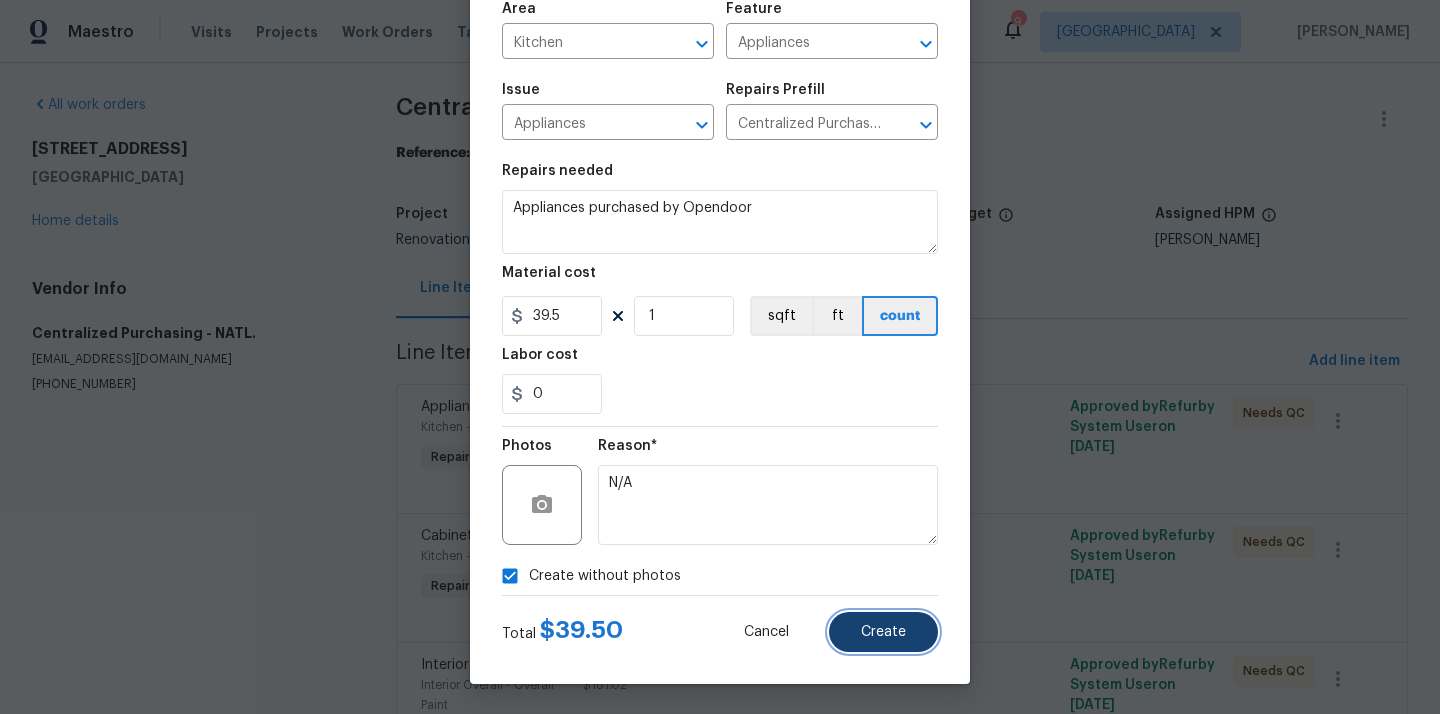 click on "Create" at bounding box center [883, 632] 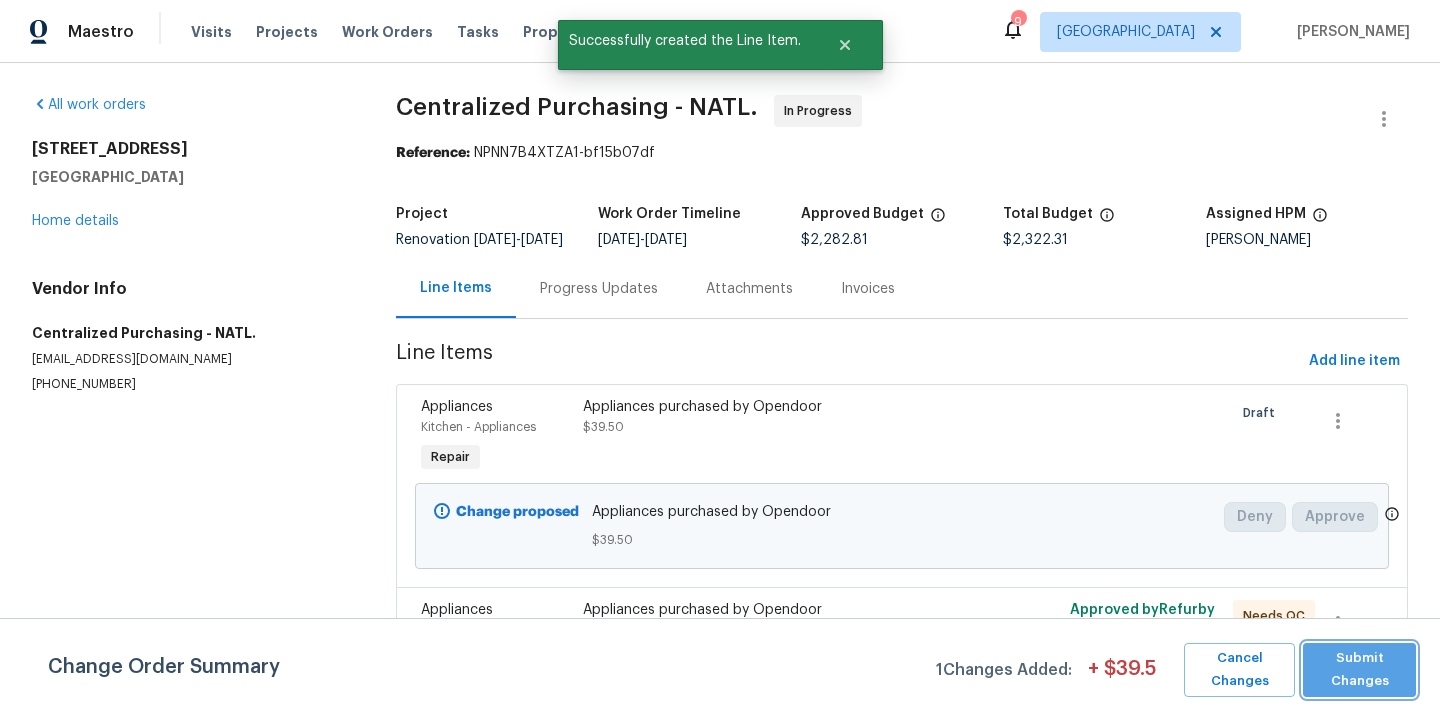 click on "Submit Changes" at bounding box center [1359, 670] 